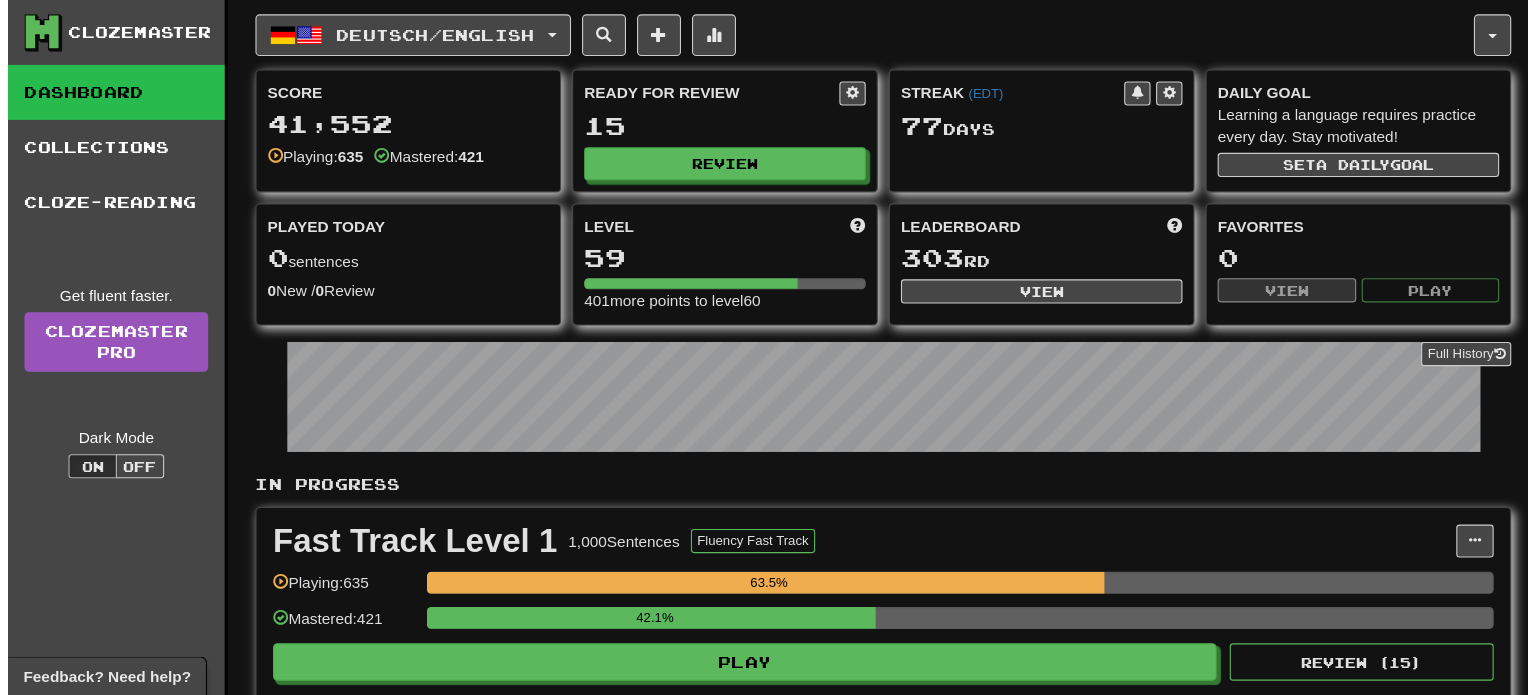 scroll, scrollTop: 0, scrollLeft: 0, axis: both 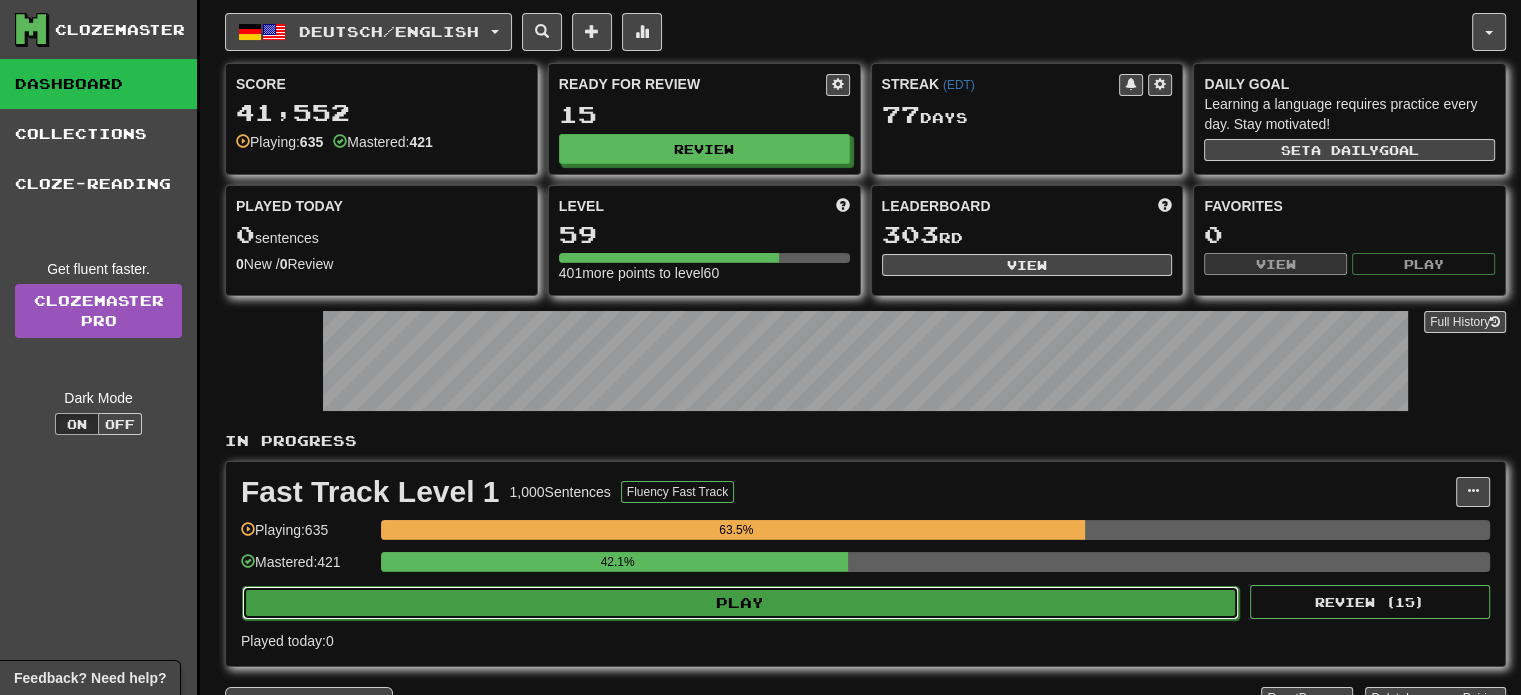 click on "Play" at bounding box center (740, 603) 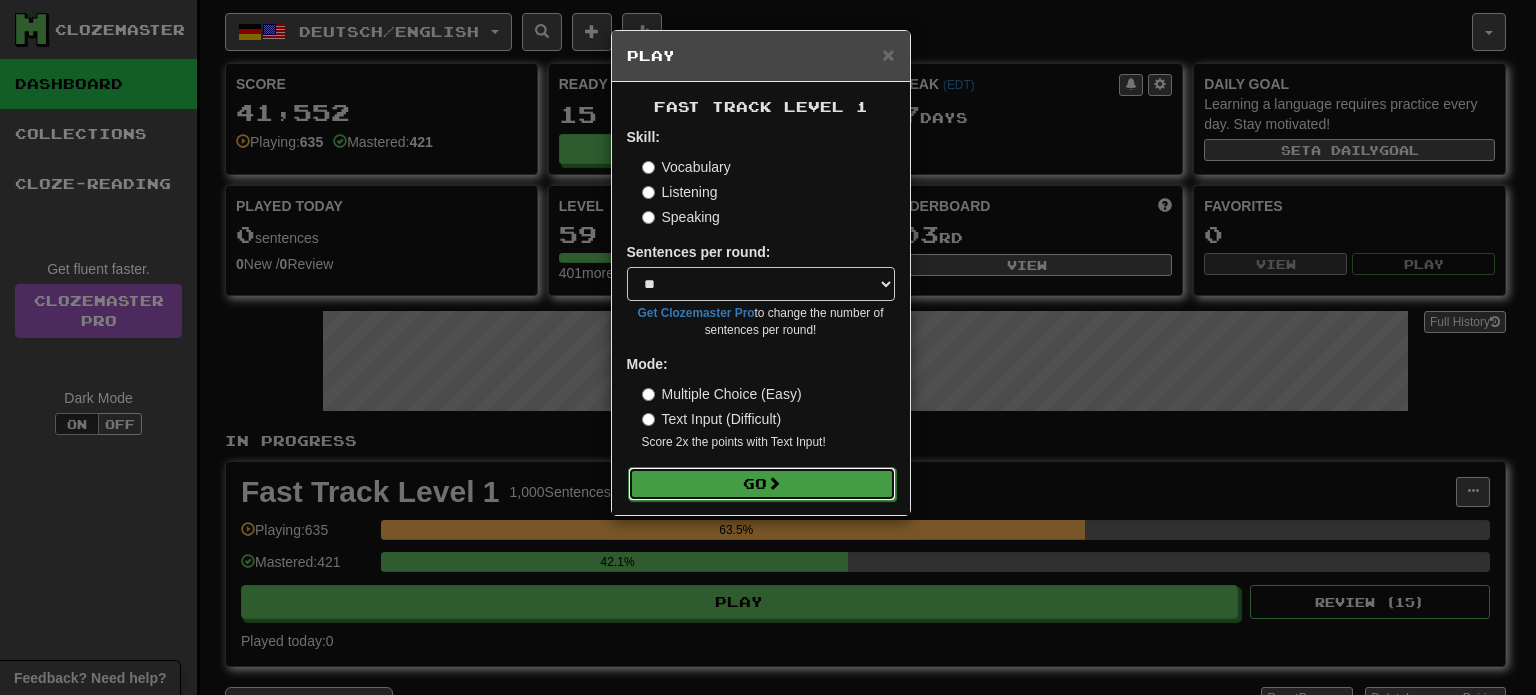 click on "Go" at bounding box center [762, 484] 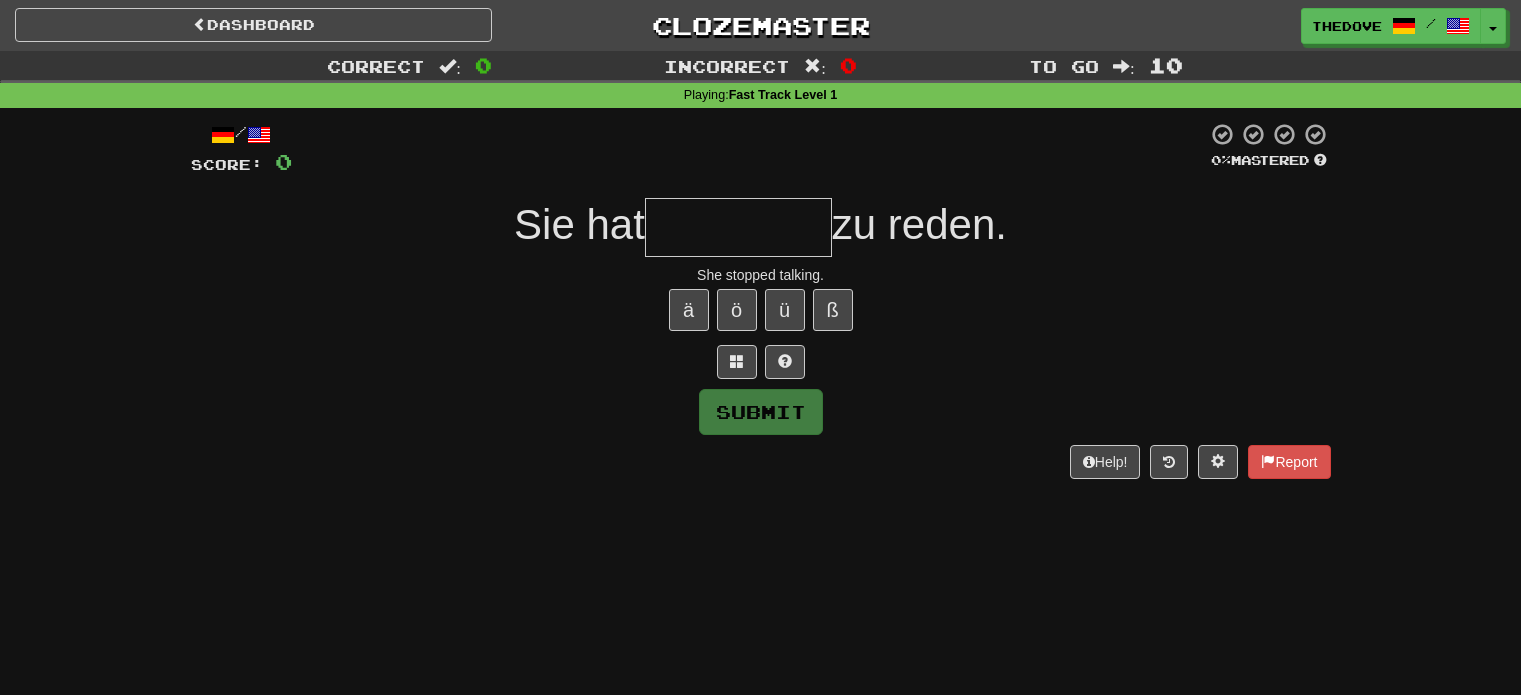 scroll, scrollTop: 0, scrollLeft: 0, axis: both 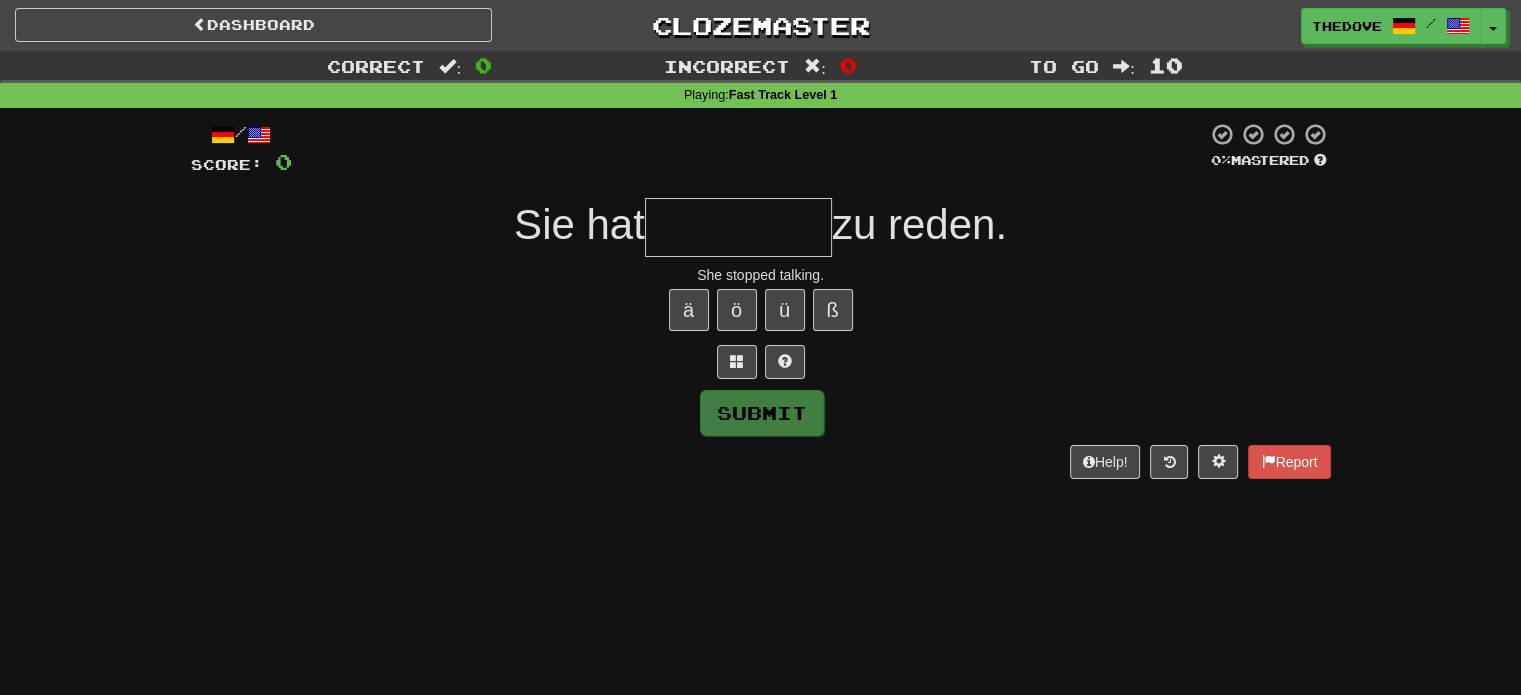 type on "*" 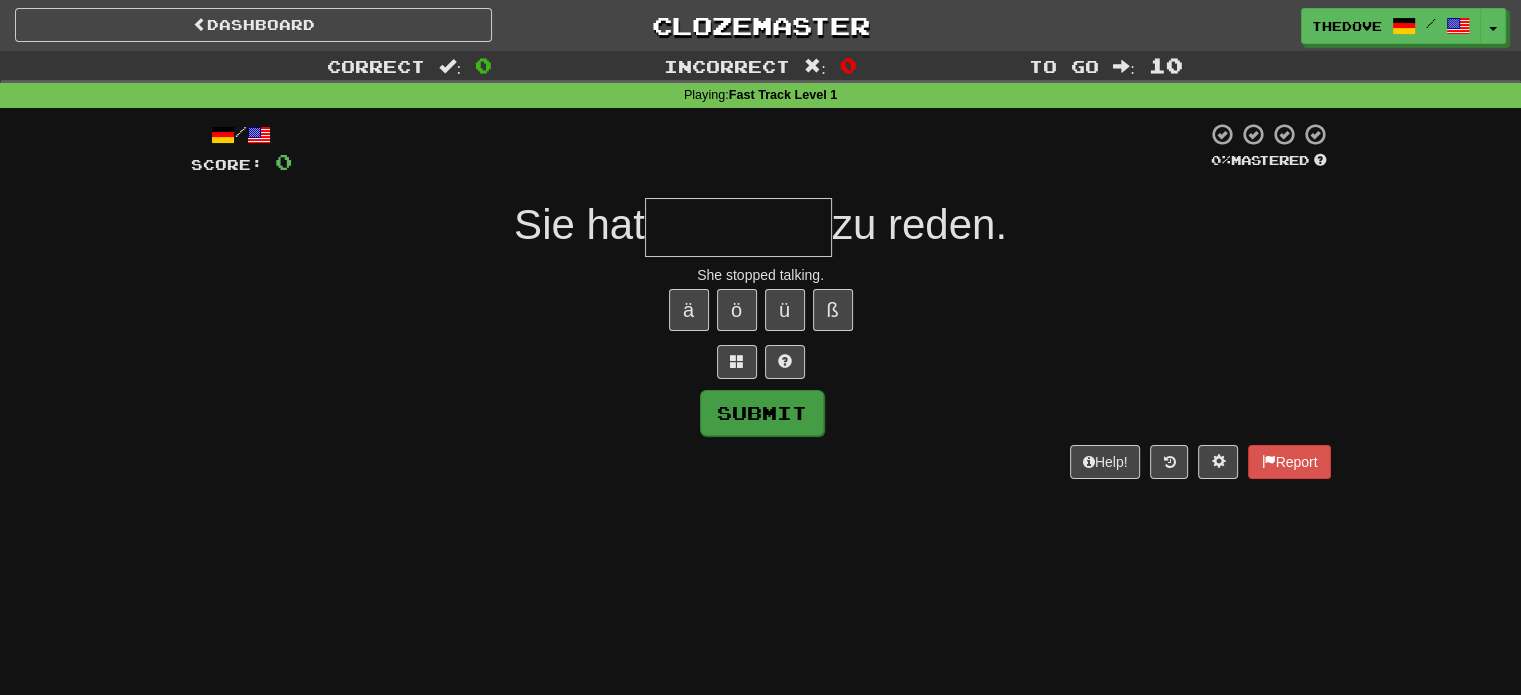 type on "*" 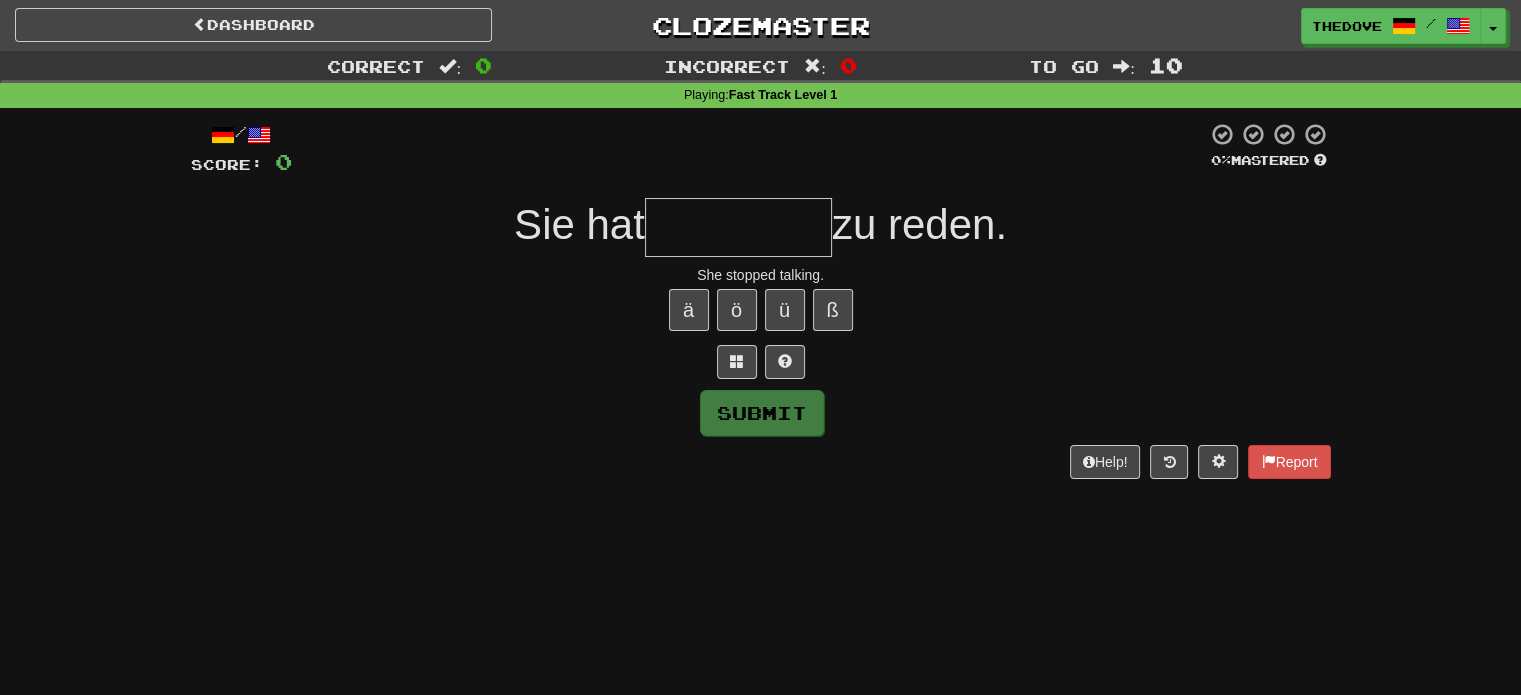 type on "*" 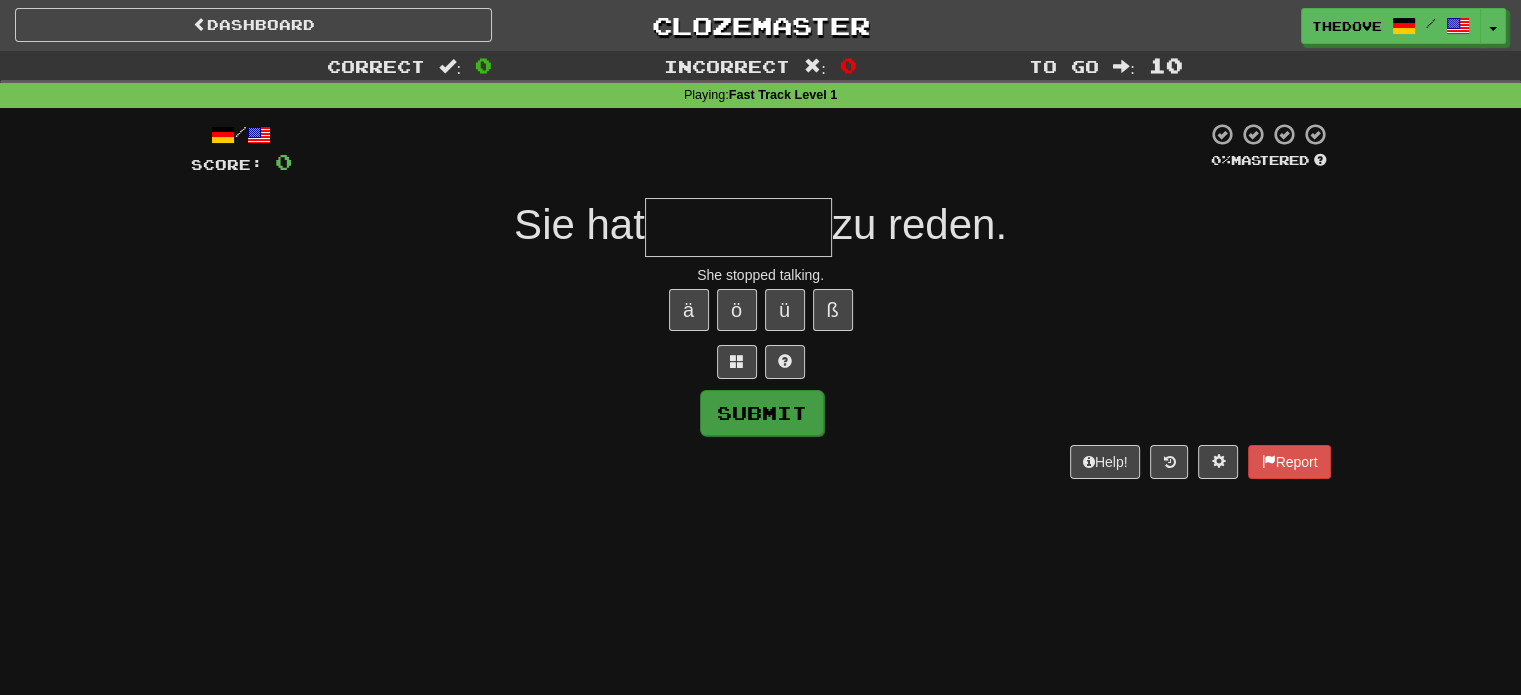 type on "*" 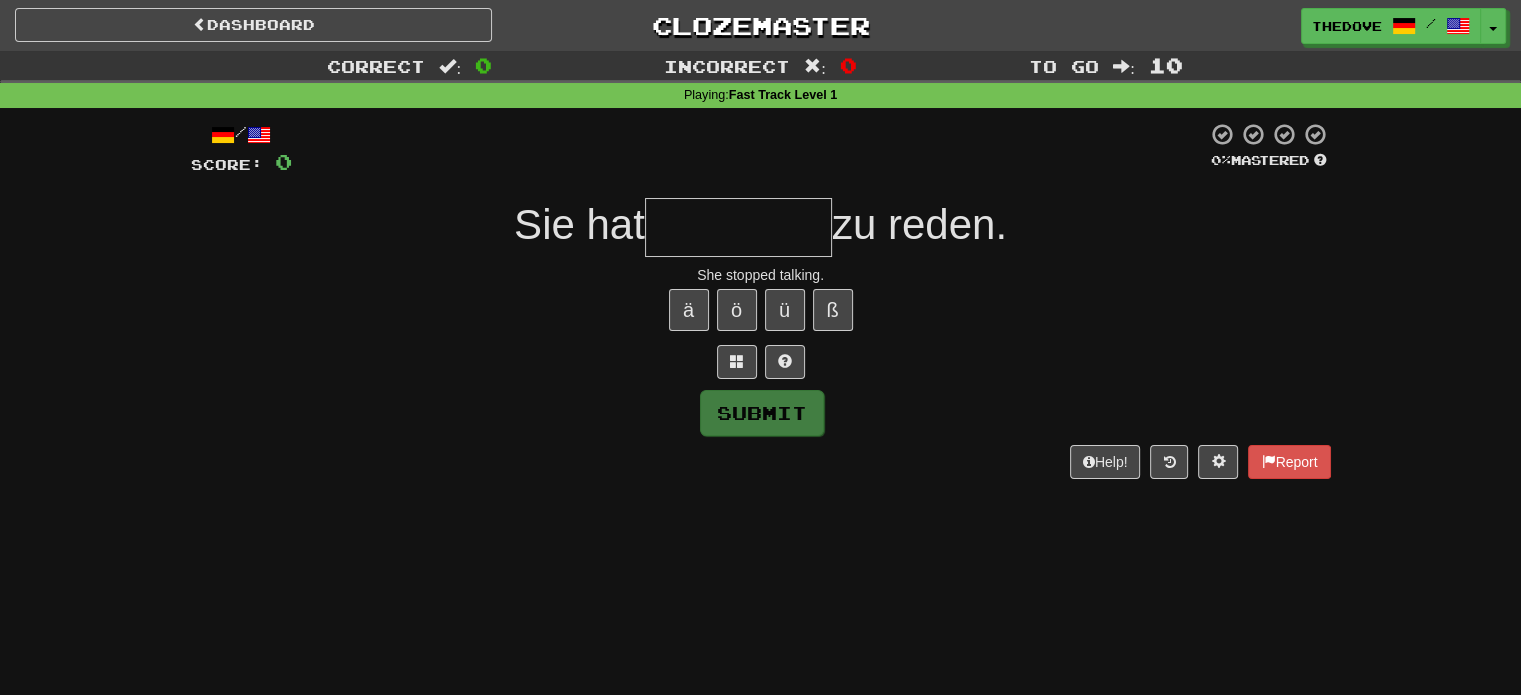 type on "*" 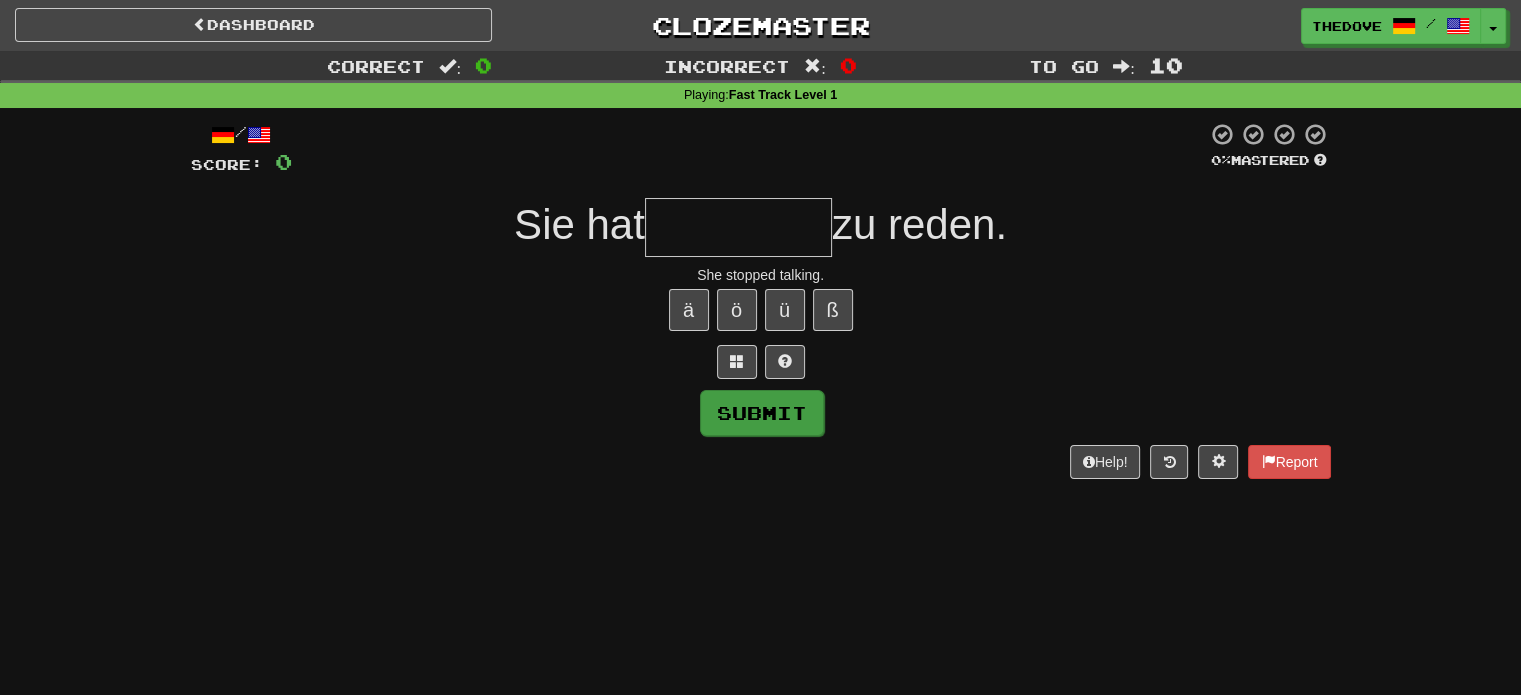 type on "*" 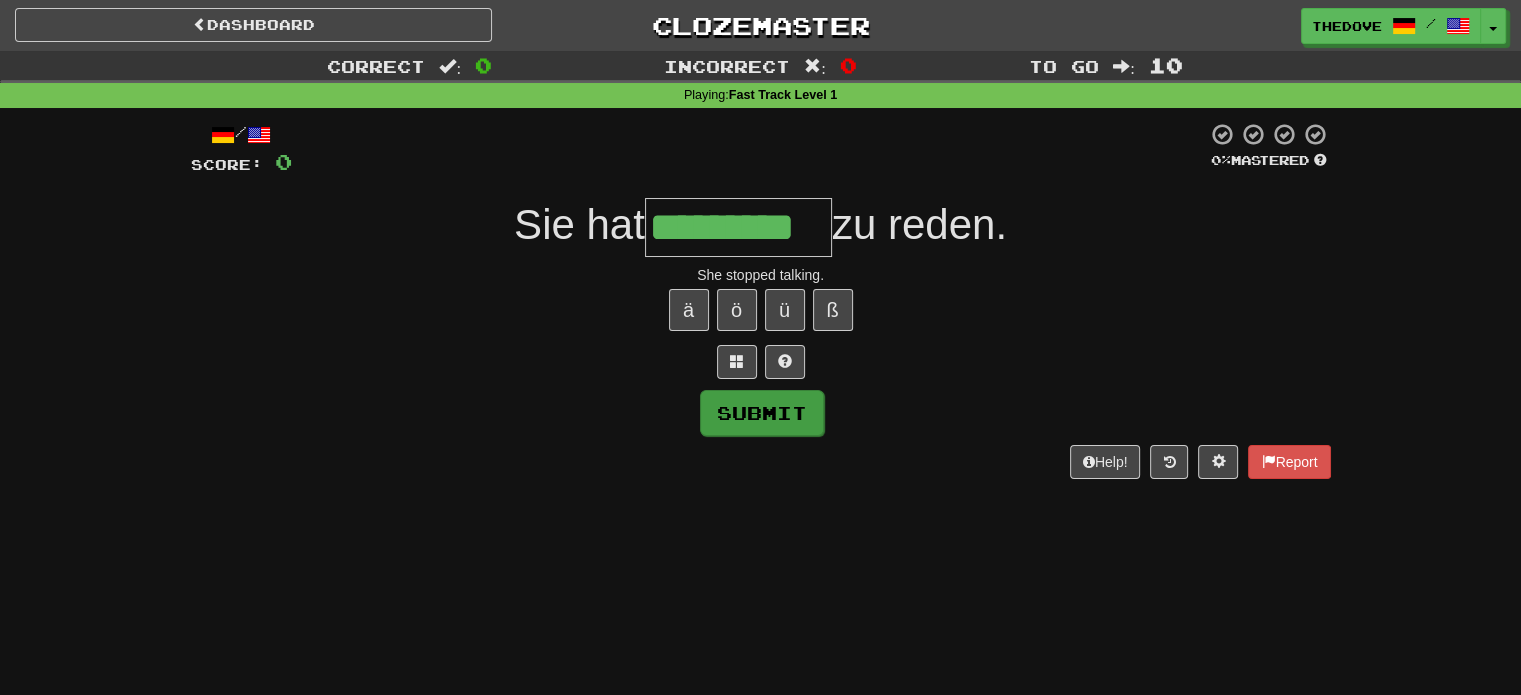 type on "*********" 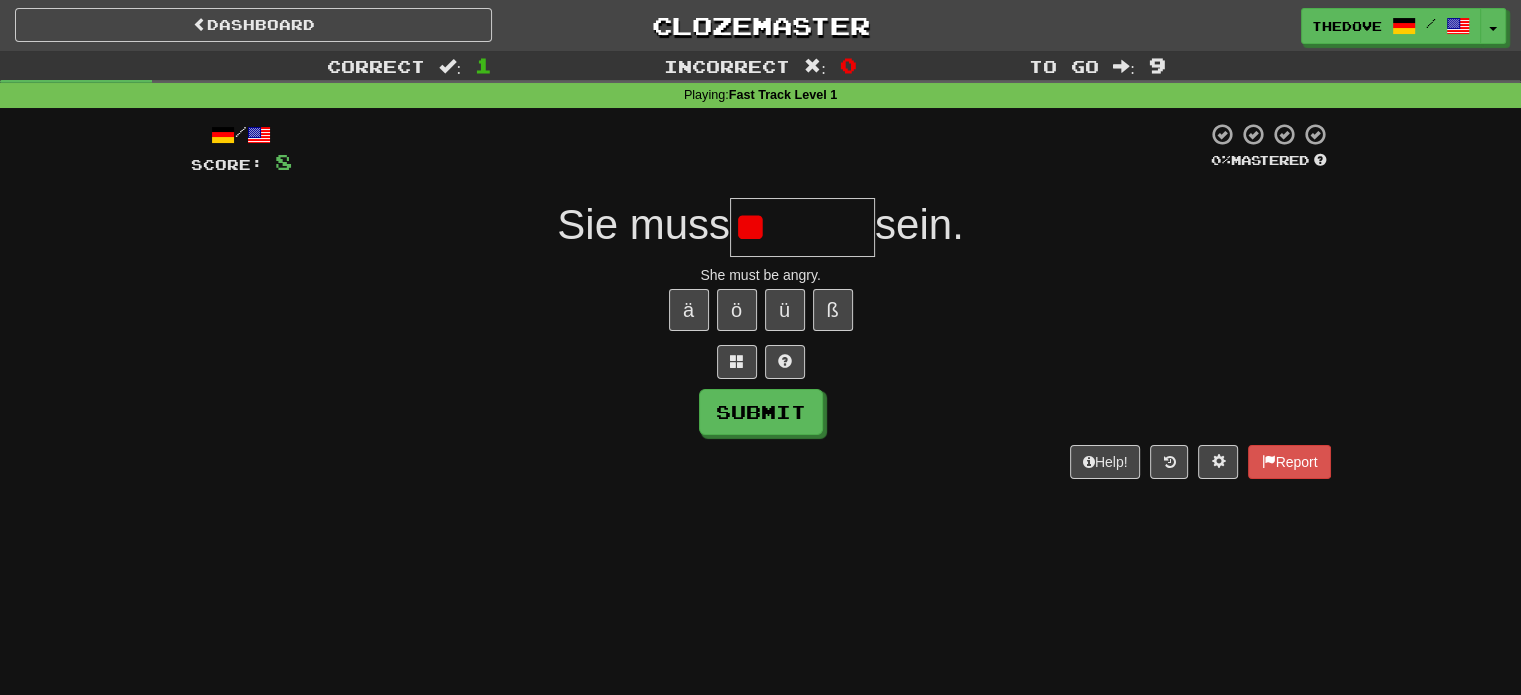 type on "*" 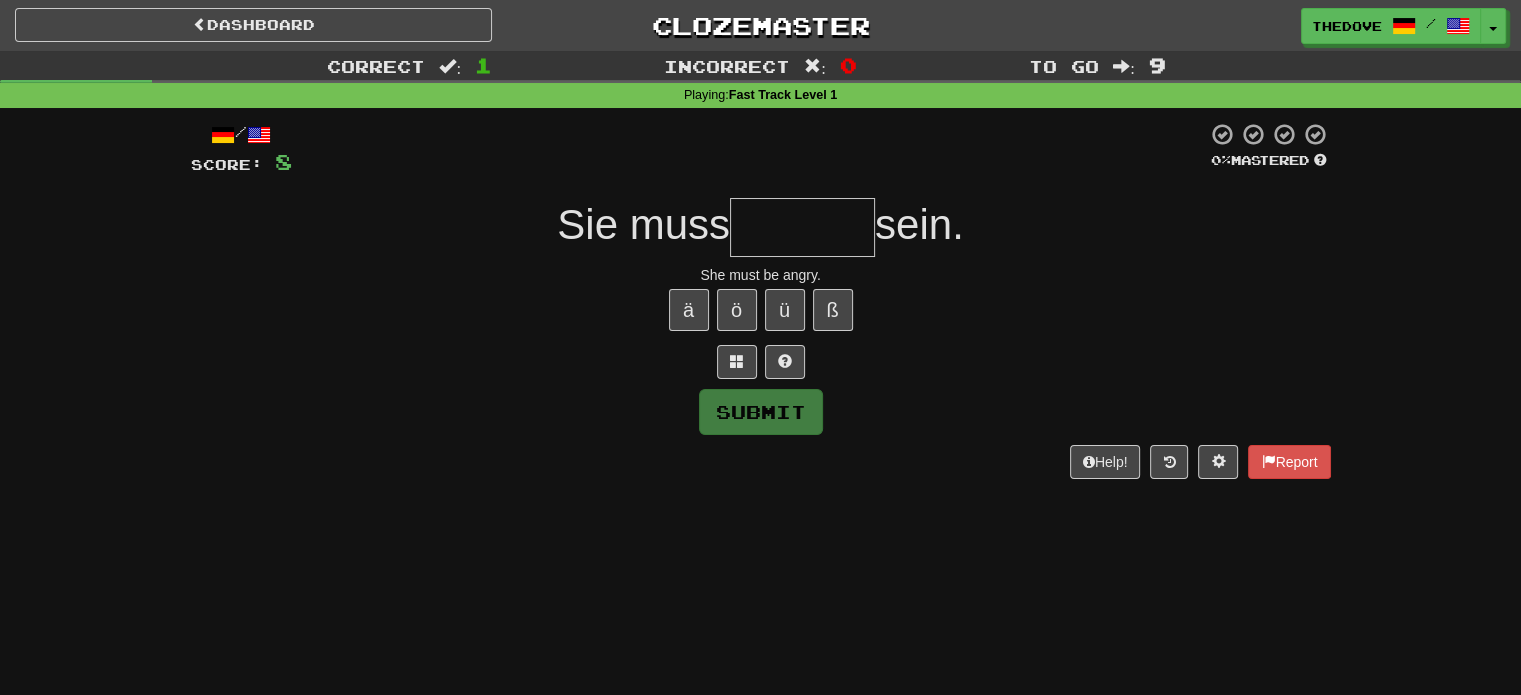 type on "*" 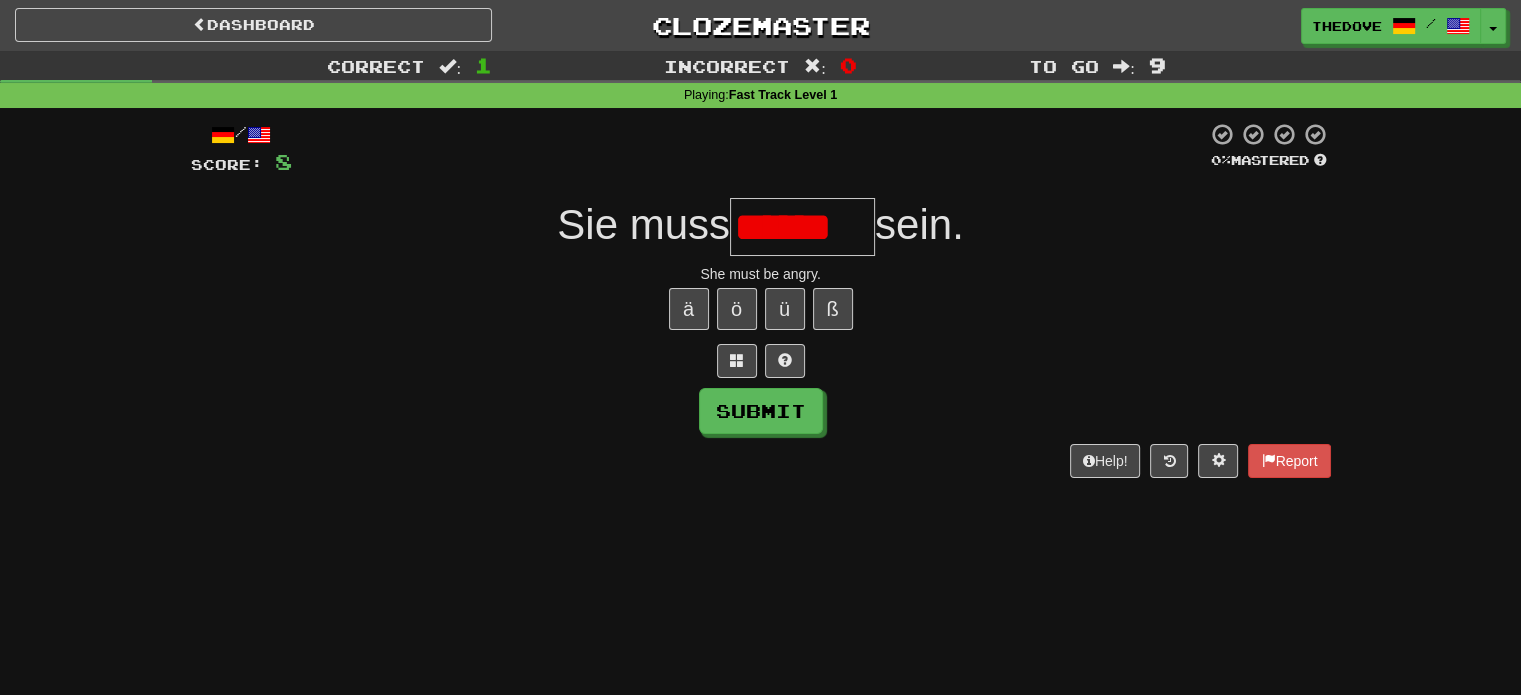 scroll, scrollTop: 0, scrollLeft: 0, axis: both 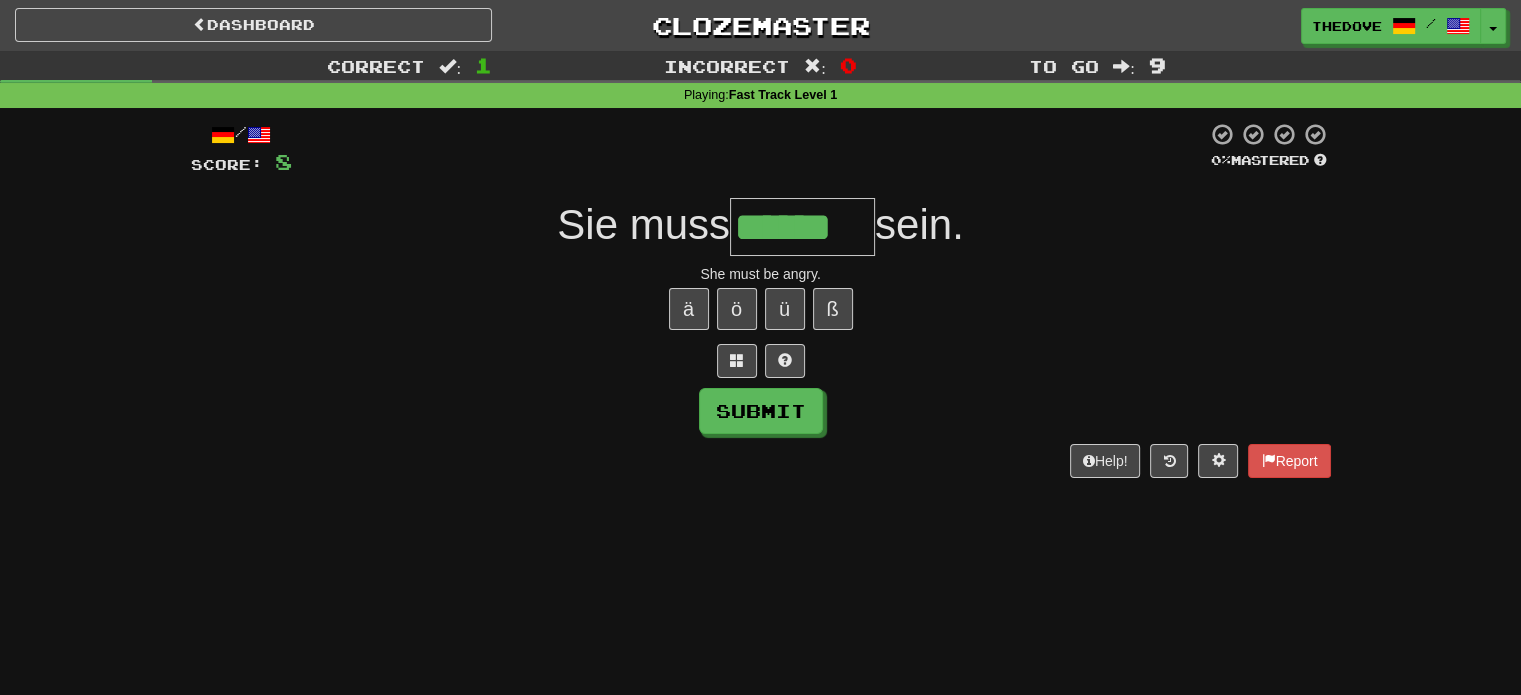 type on "******" 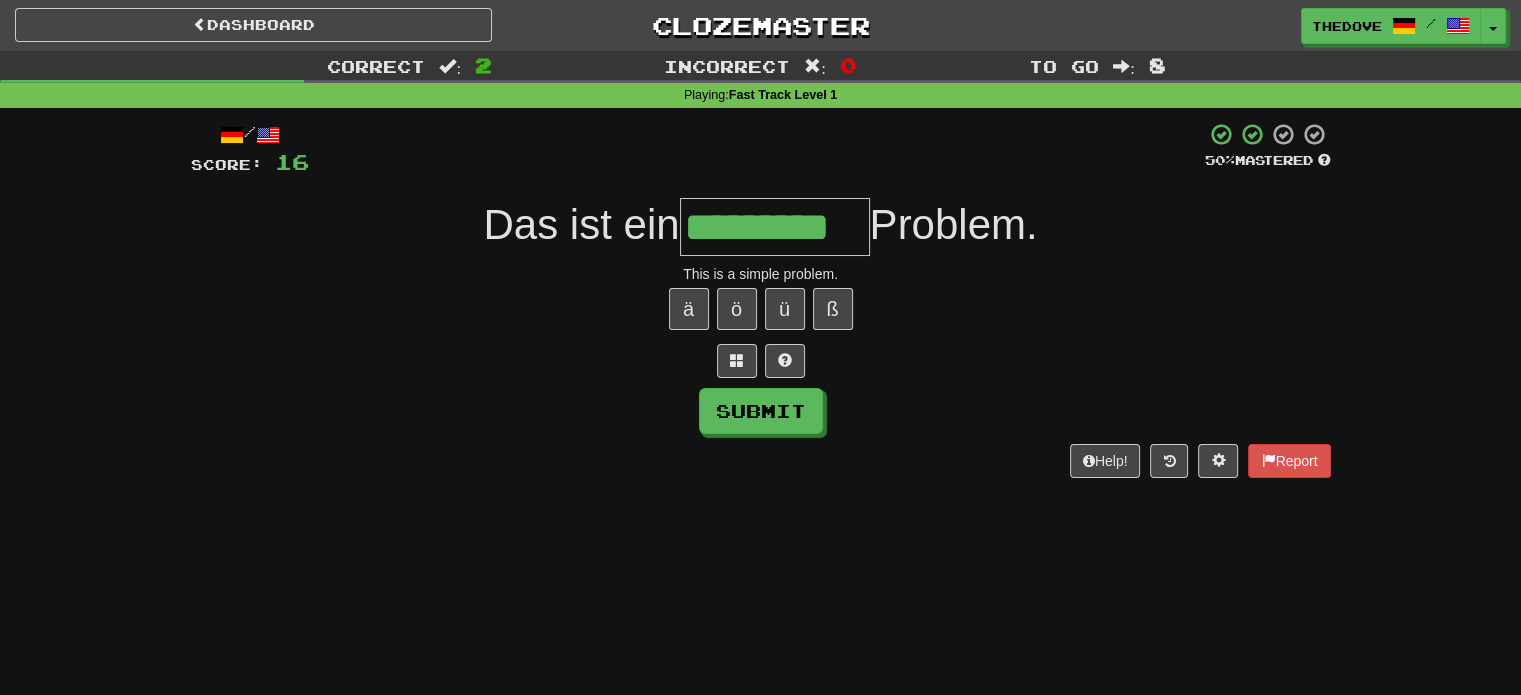 type on "*********" 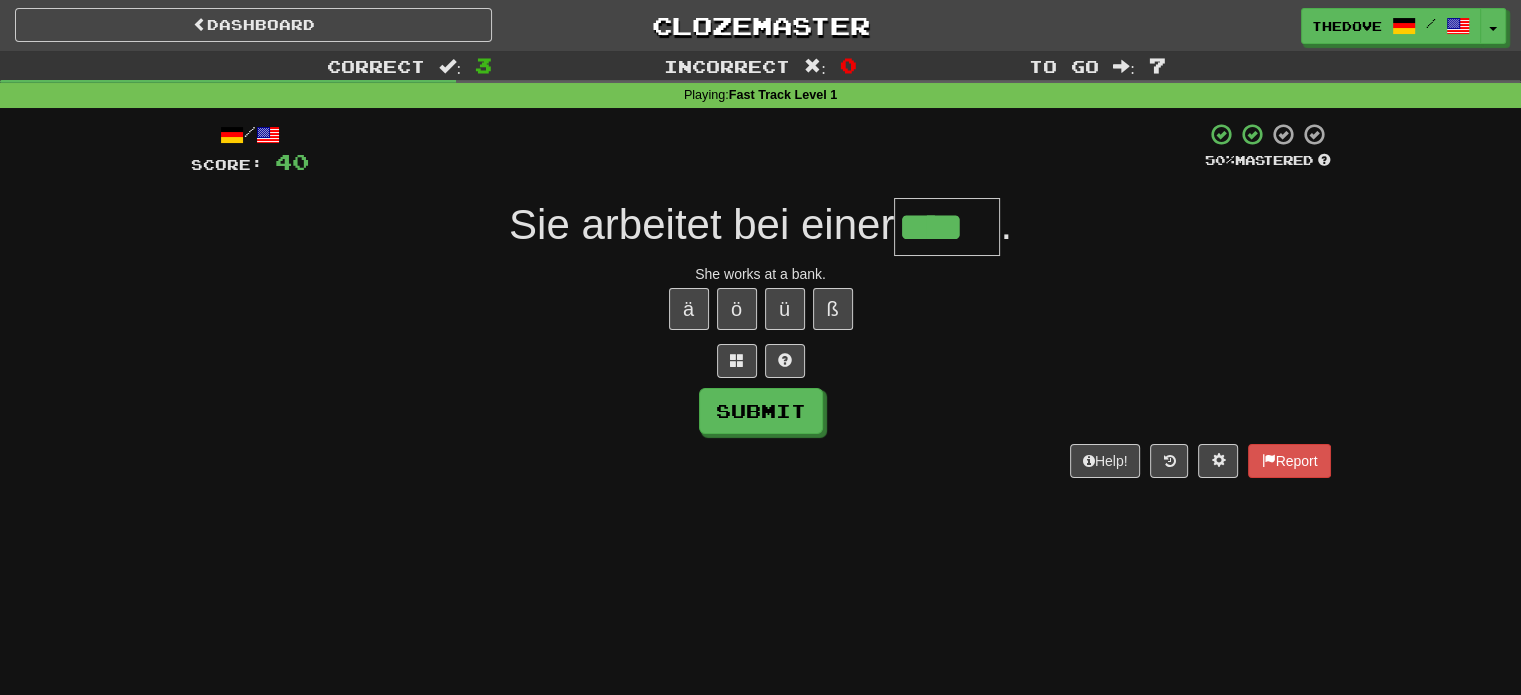 type on "****" 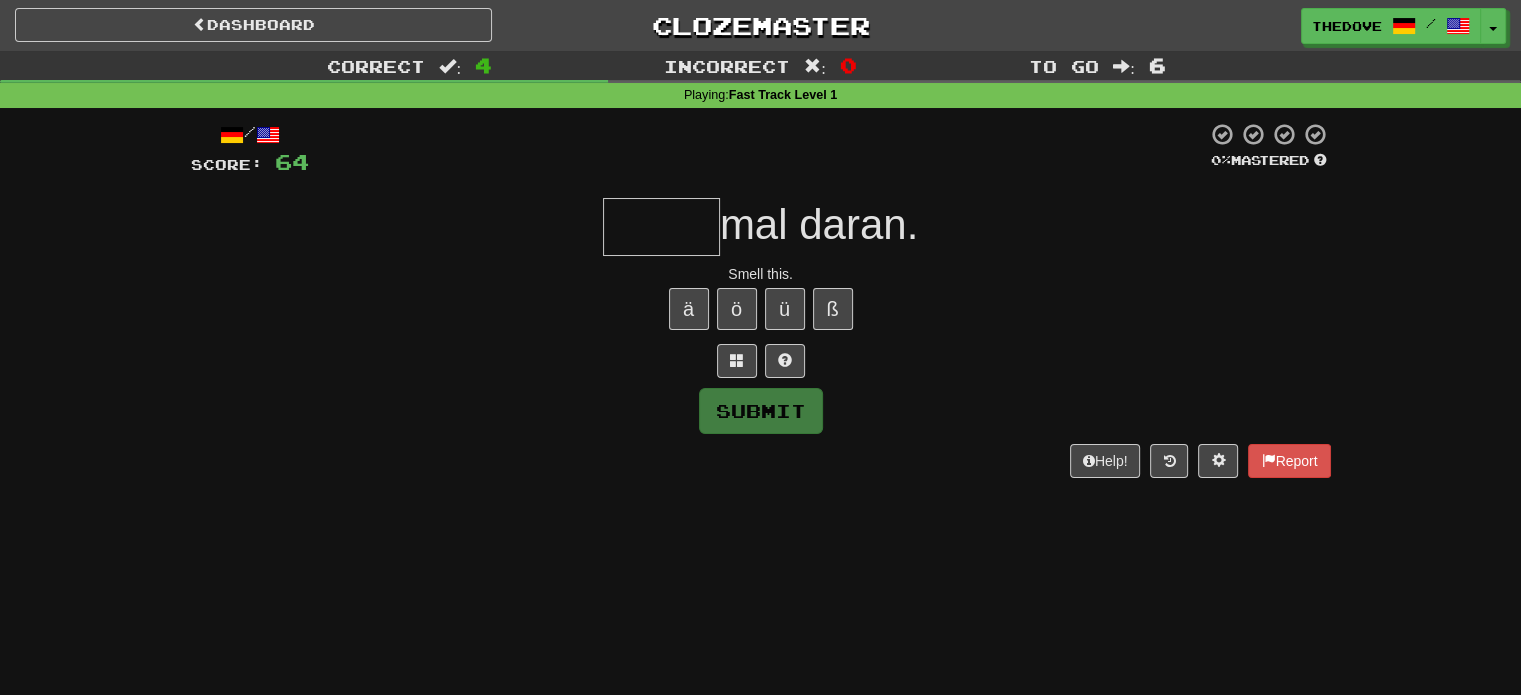 type on "*" 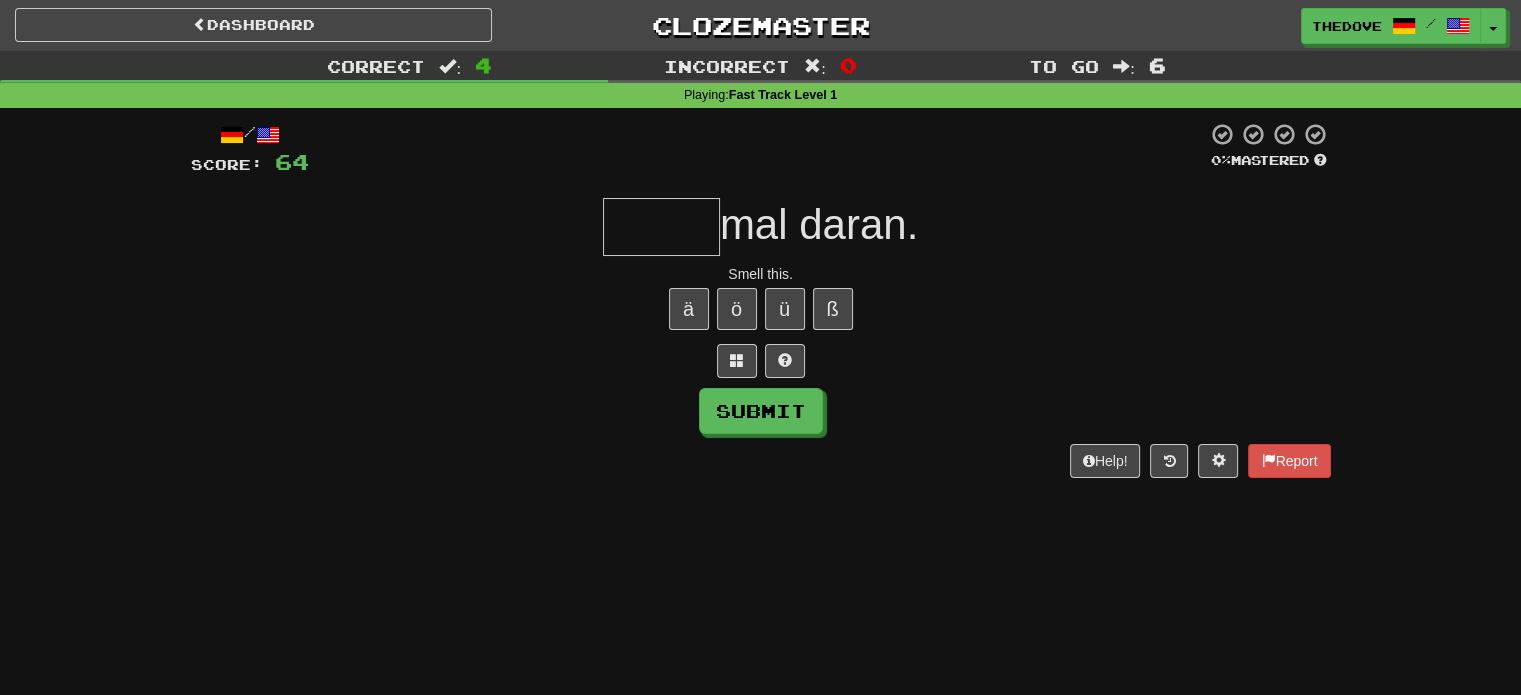 type on "*" 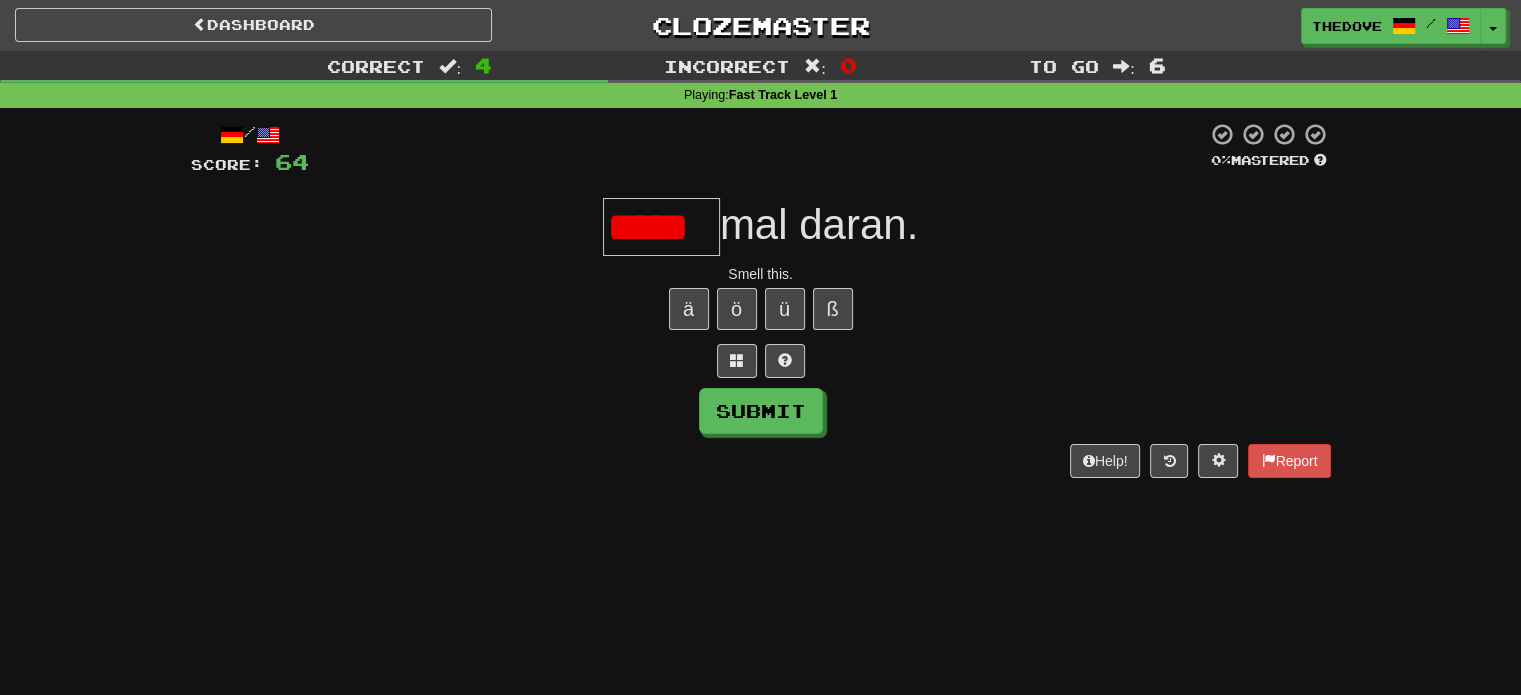 scroll, scrollTop: 0, scrollLeft: 0, axis: both 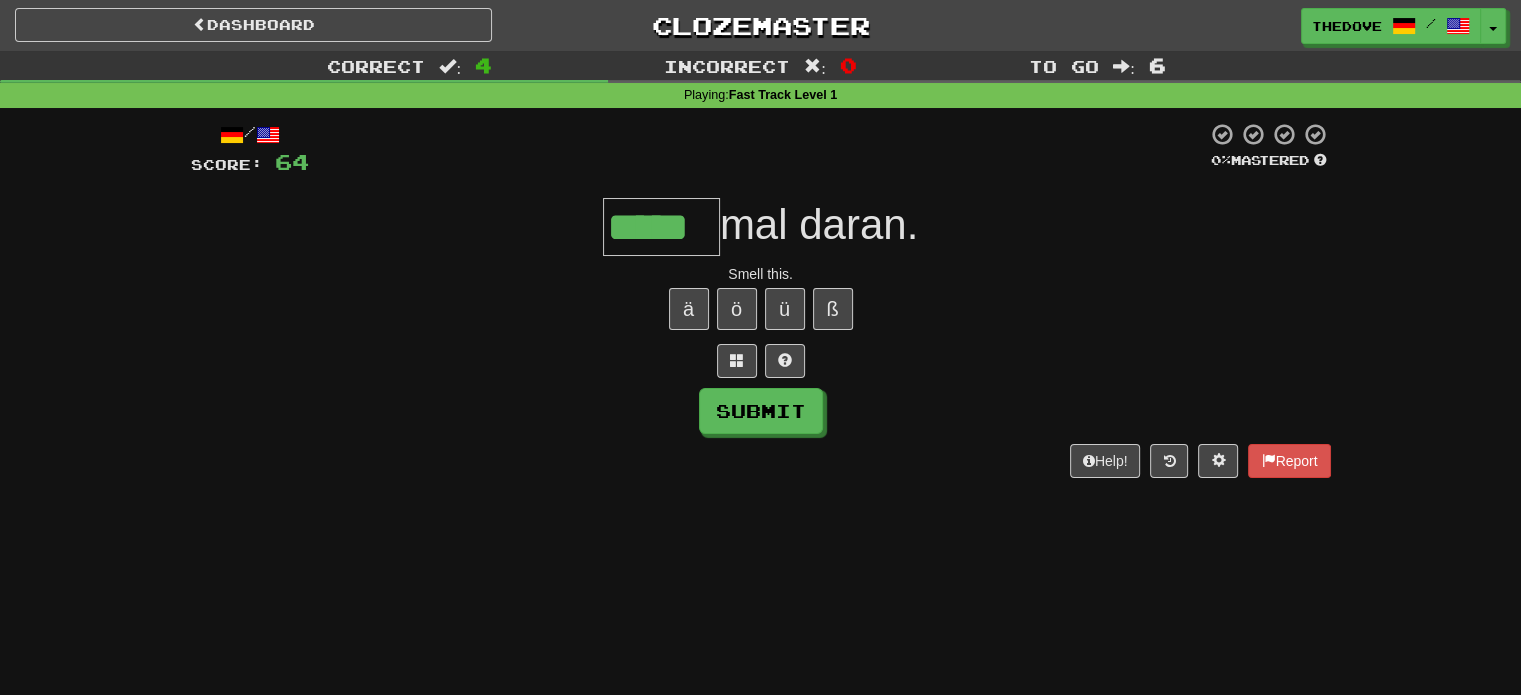 type on "*****" 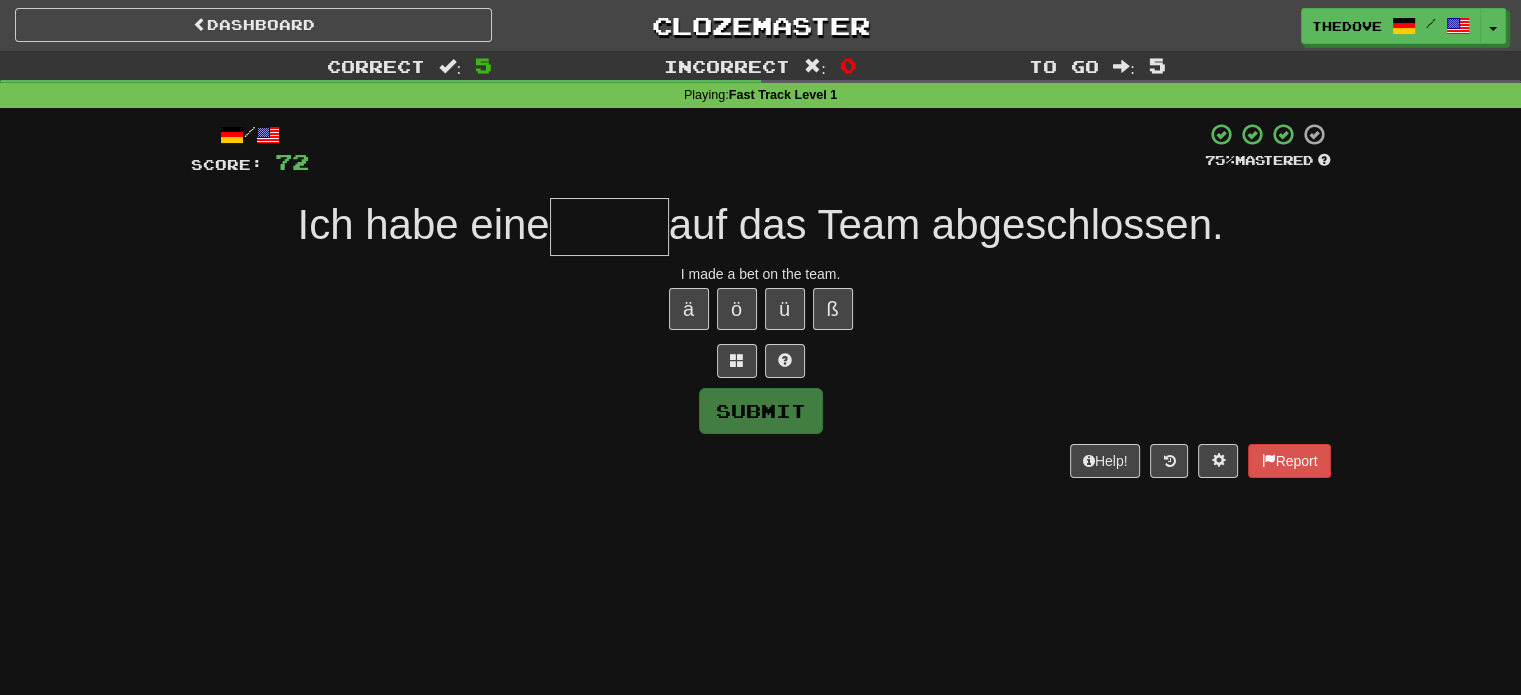 type on "*" 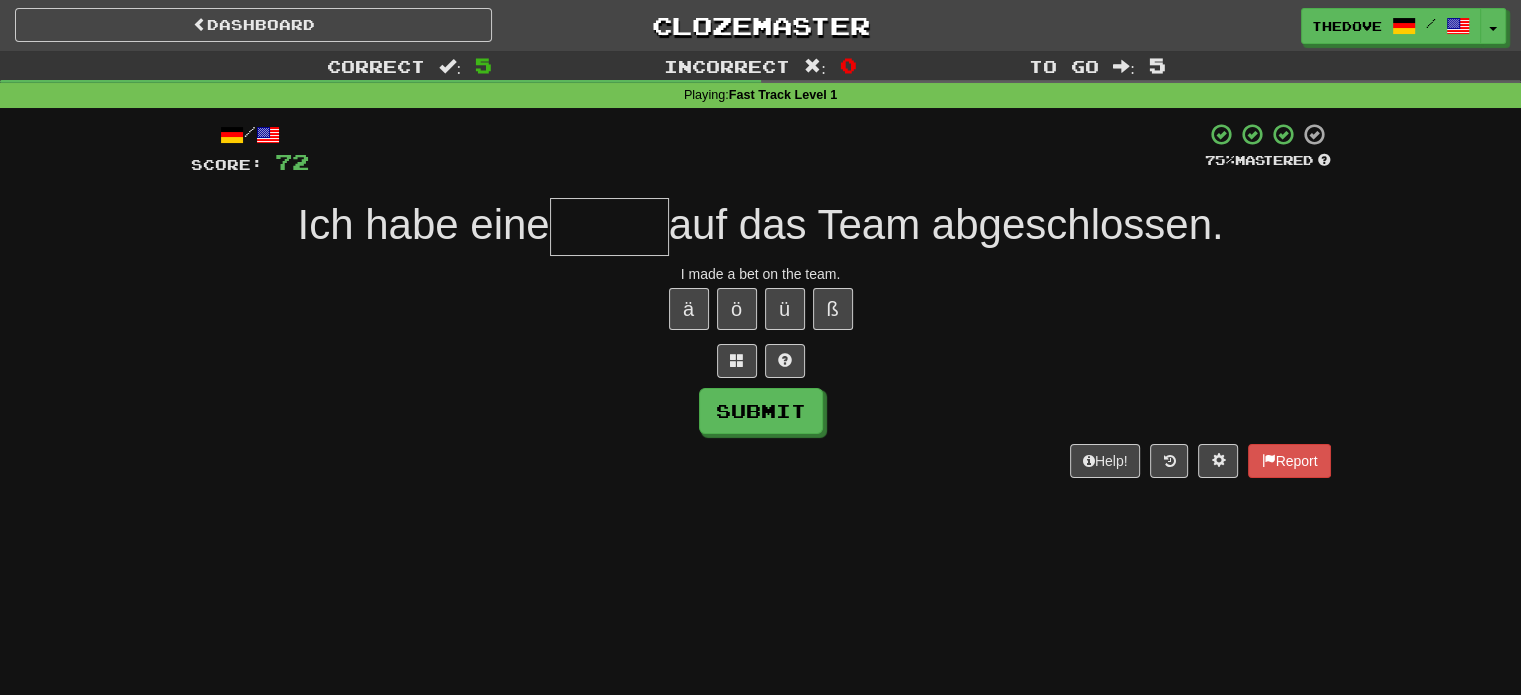 type on "*" 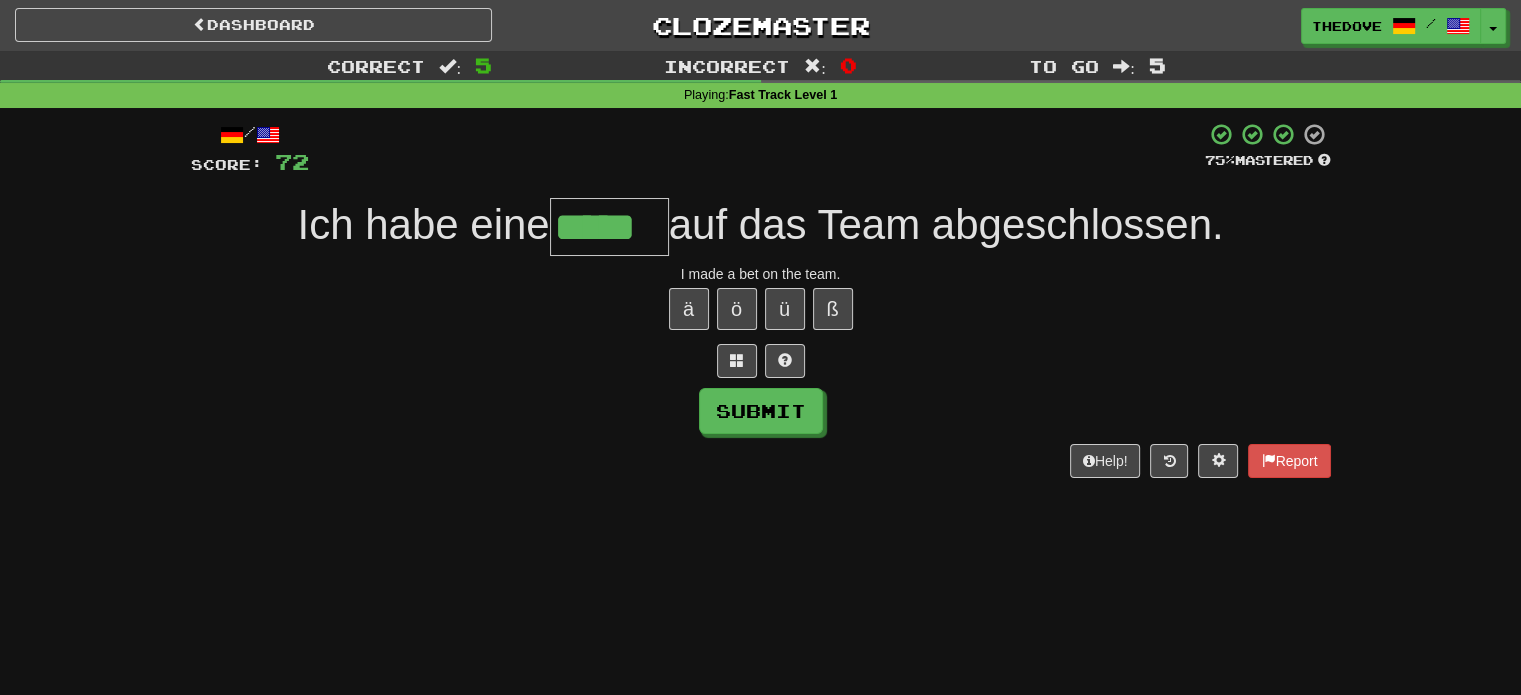 scroll, scrollTop: 0, scrollLeft: 0, axis: both 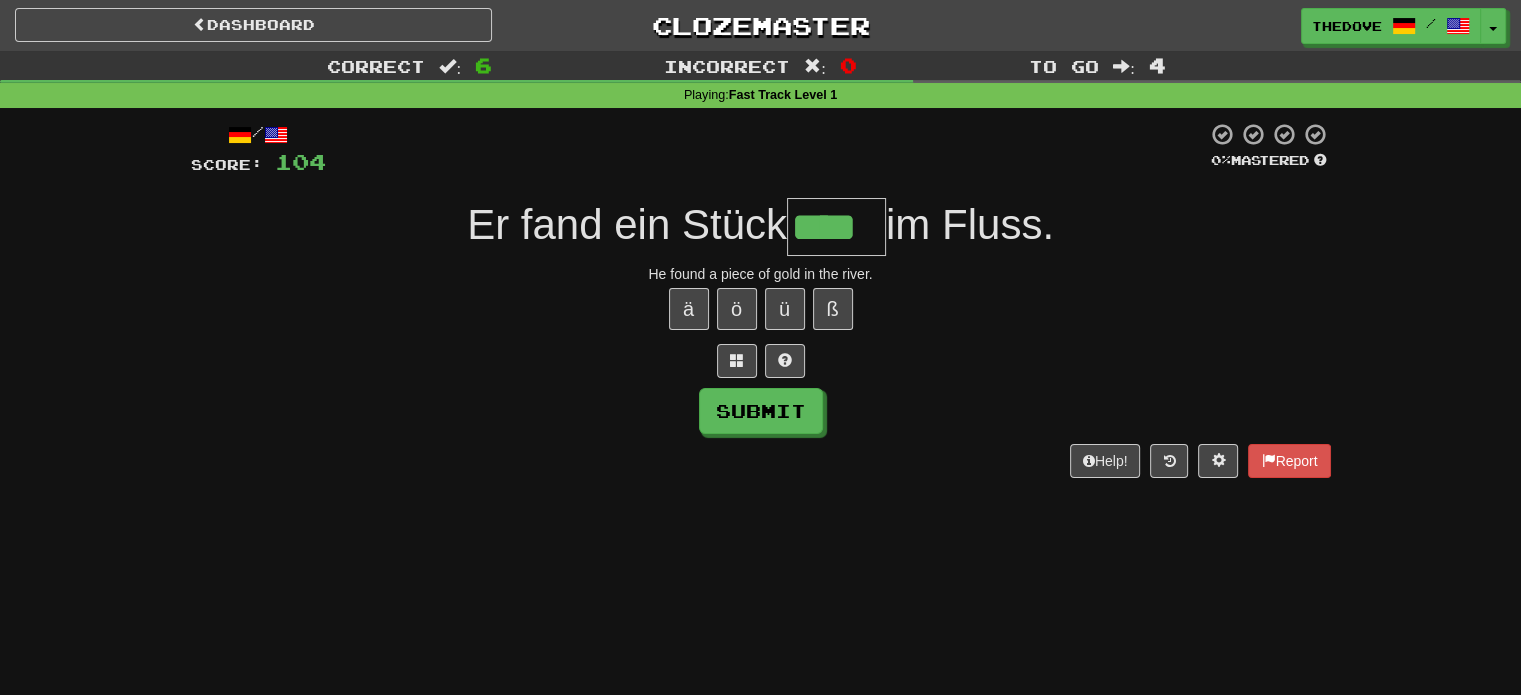 type on "****" 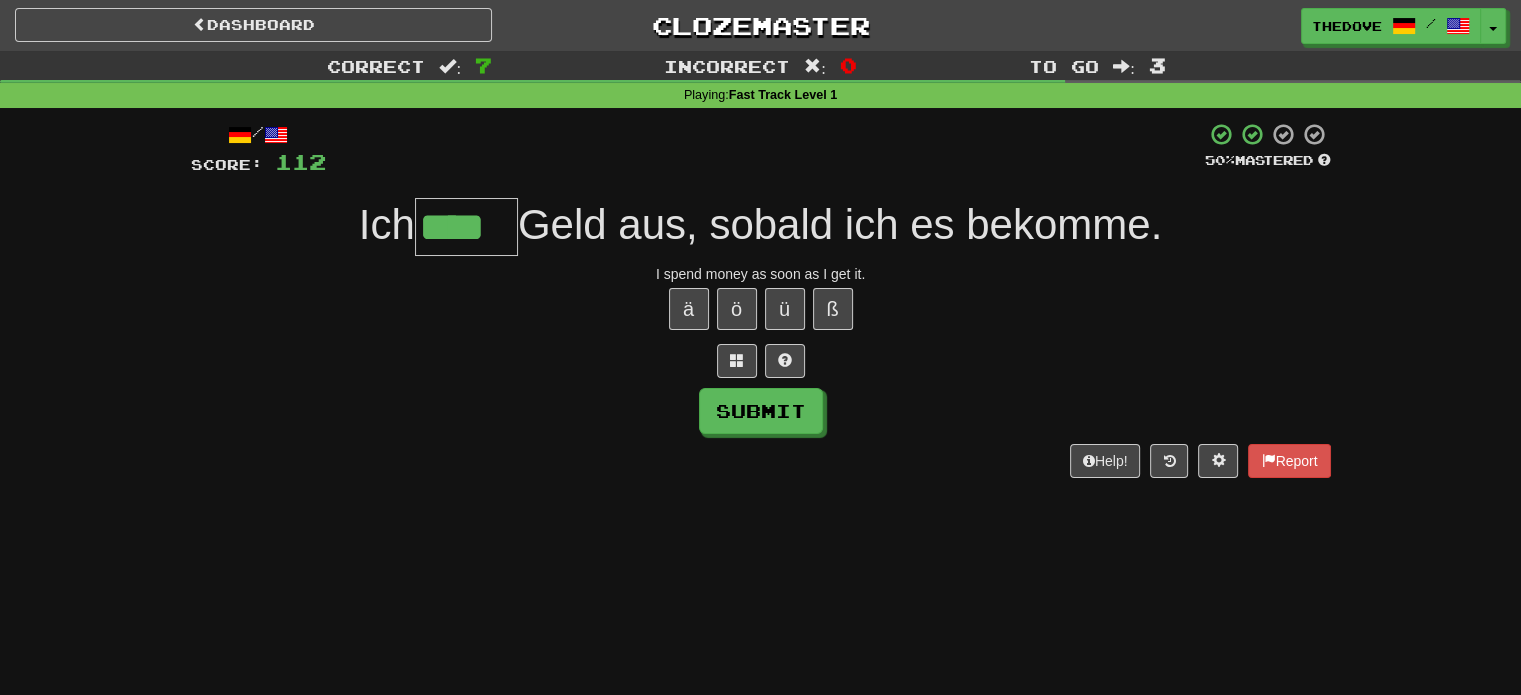 type on "****" 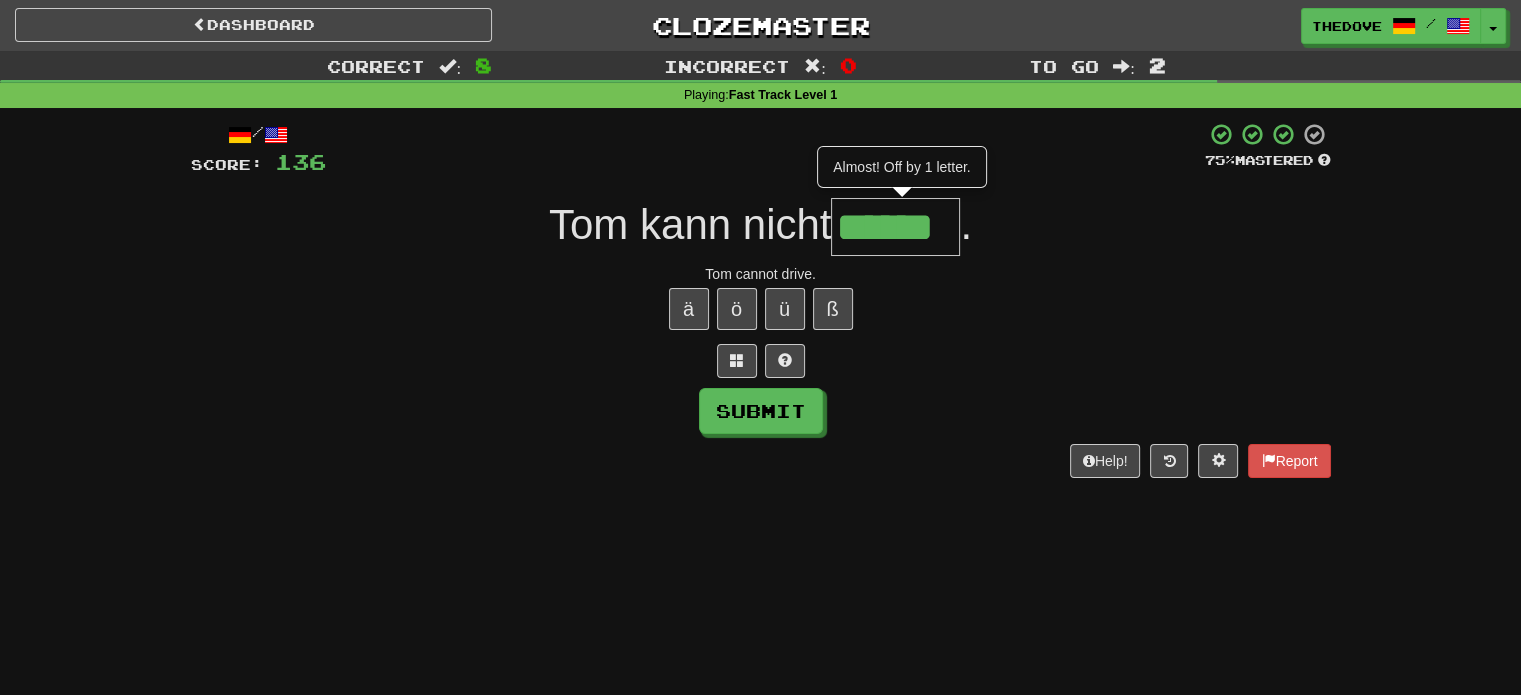 scroll, scrollTop: 0, scrollLeft: 0, axis: both 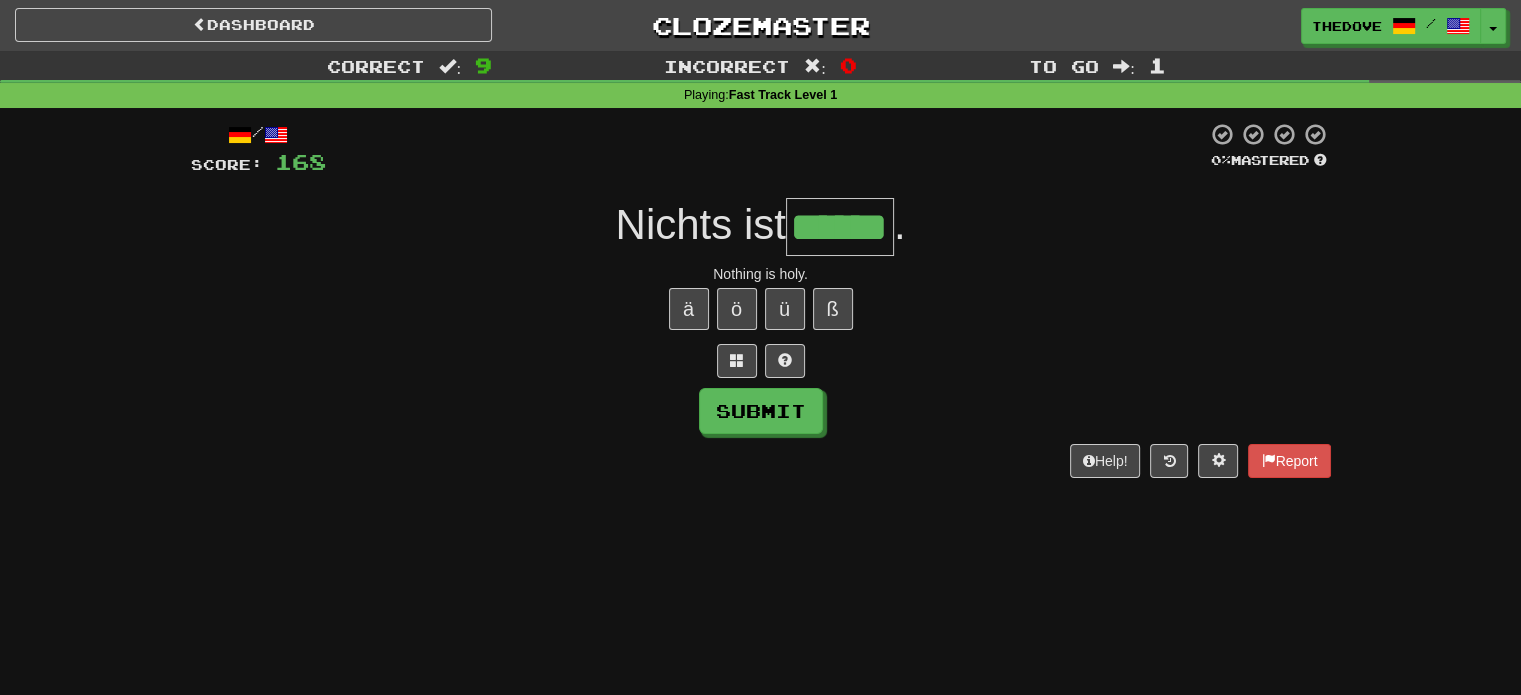 type on "******" 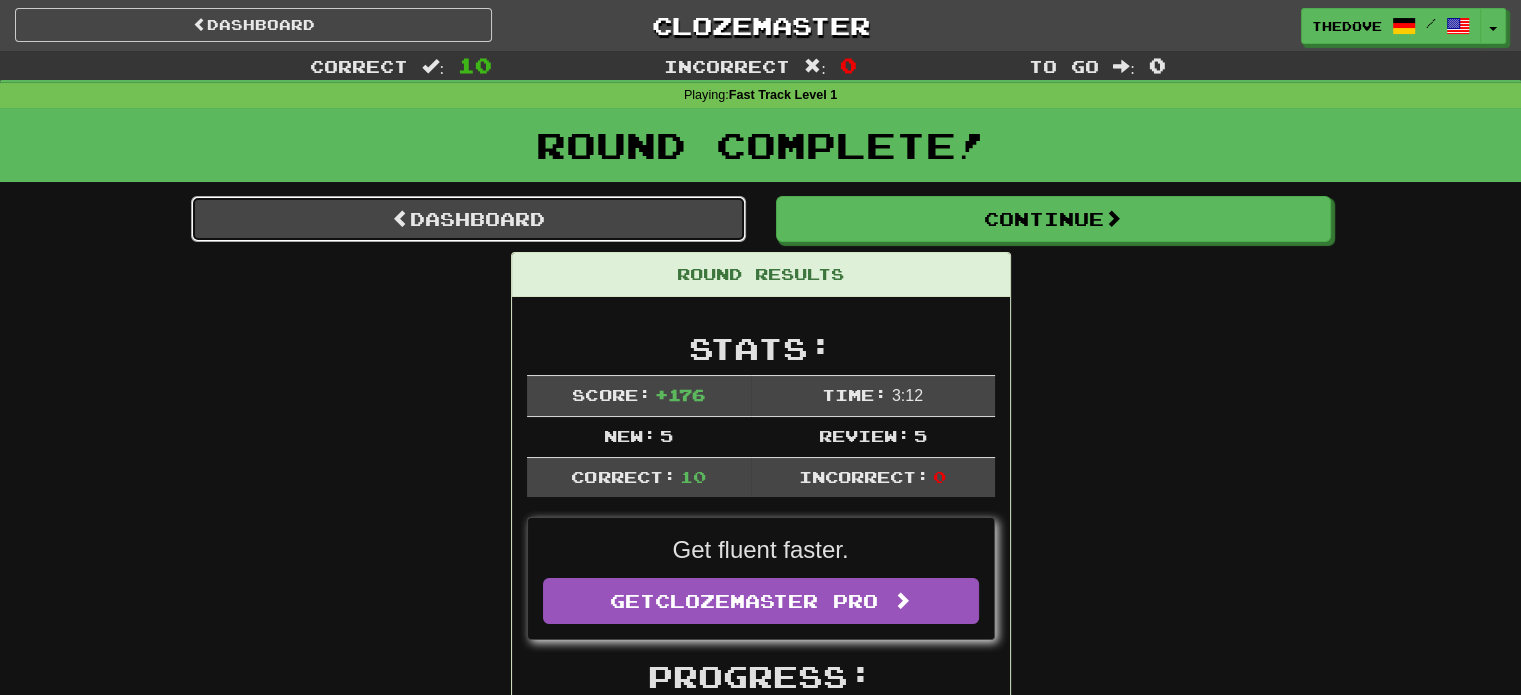 click on "Dashboard" at bounding box center [468, 219] 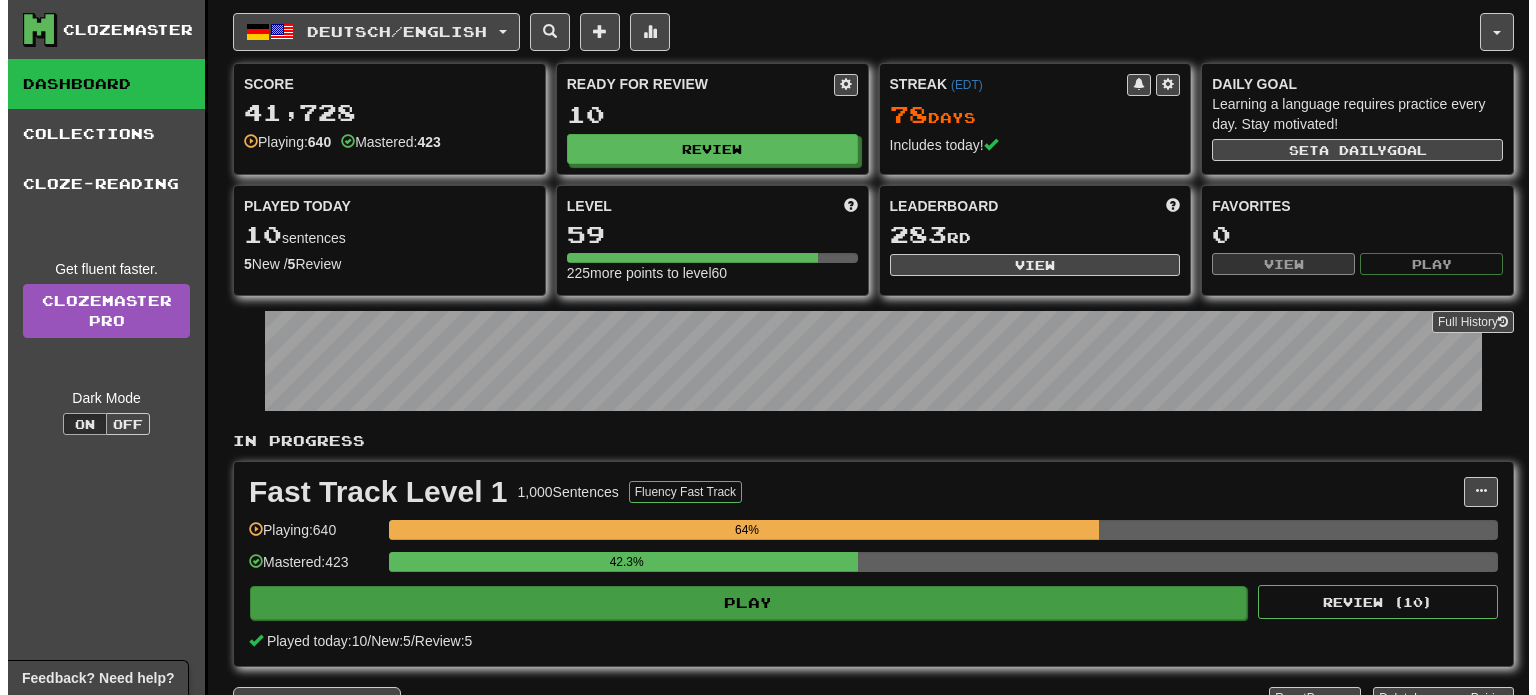 scroll, scrollTop: 0, scrollLeft: 0, axis: both 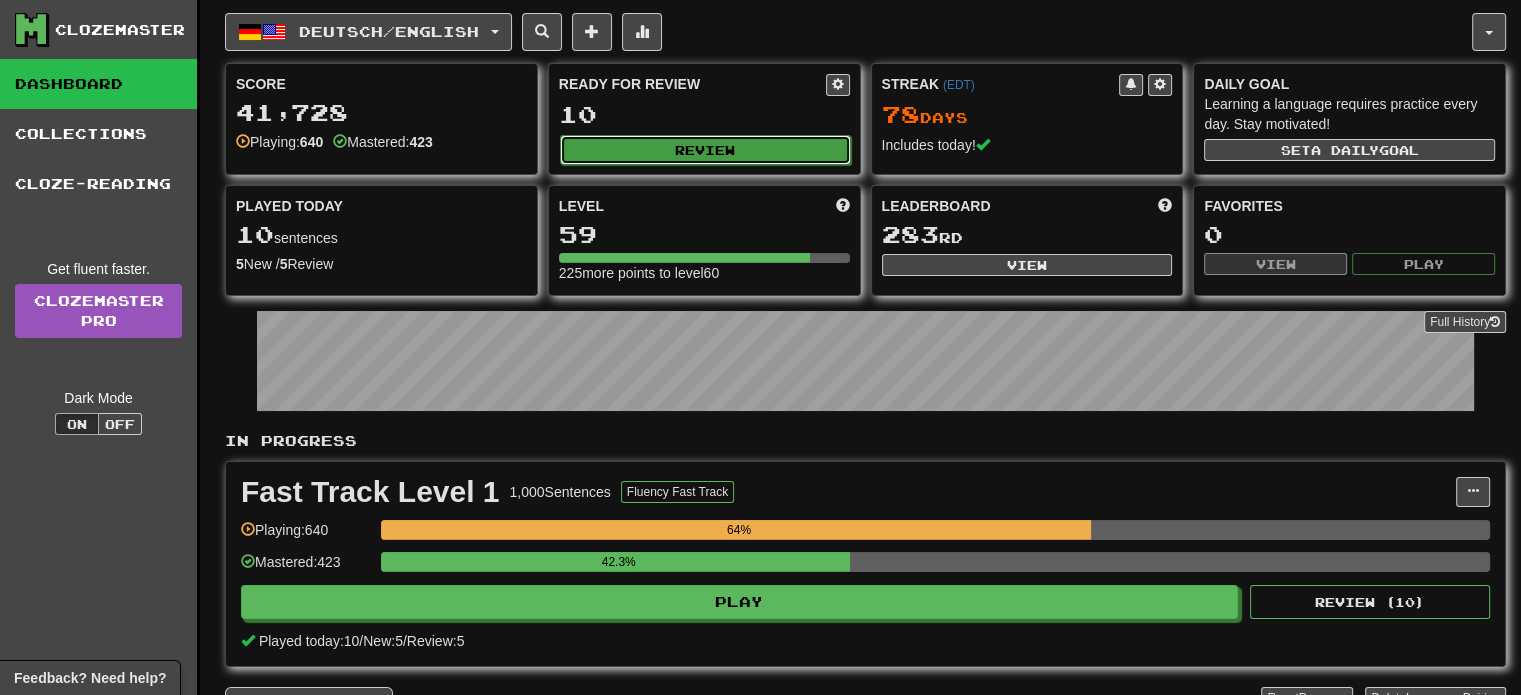 click on "Review" at bounding box center (705, 150) 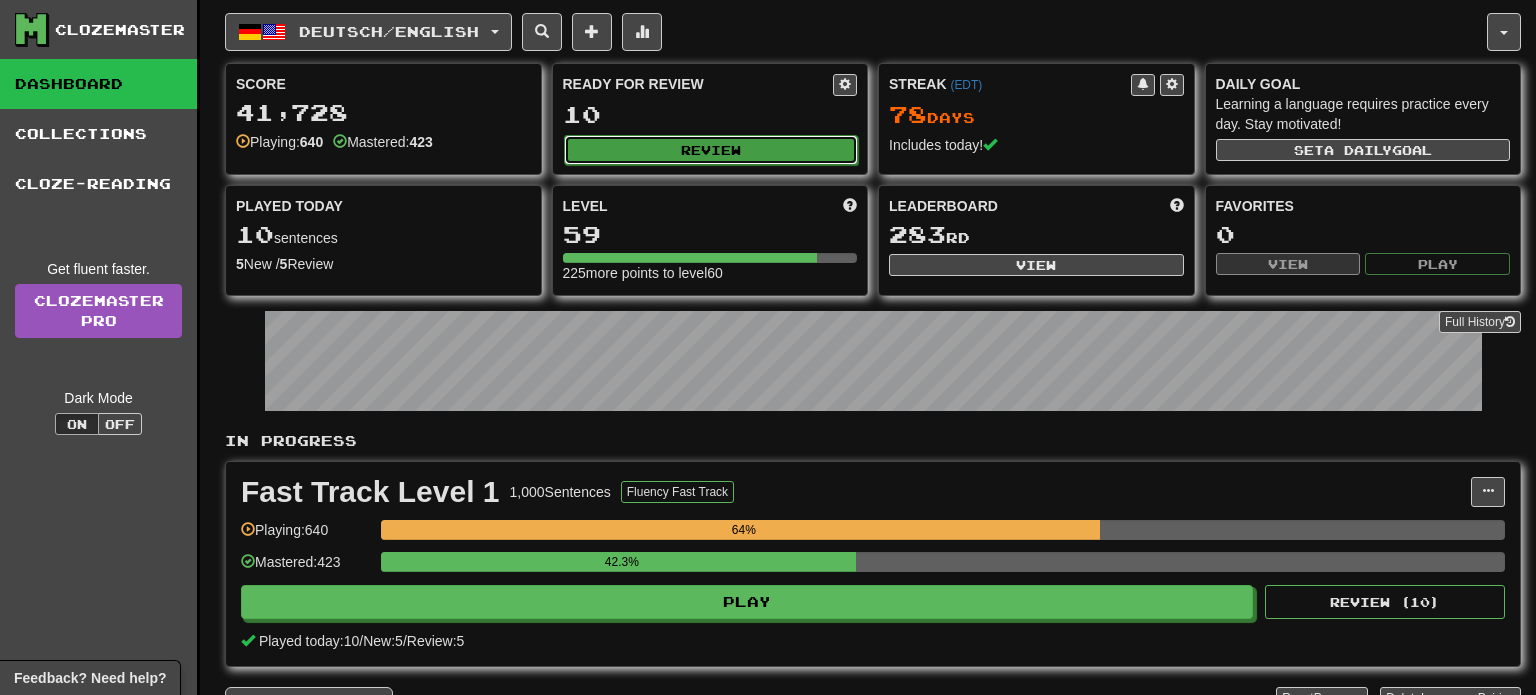 select on "**" 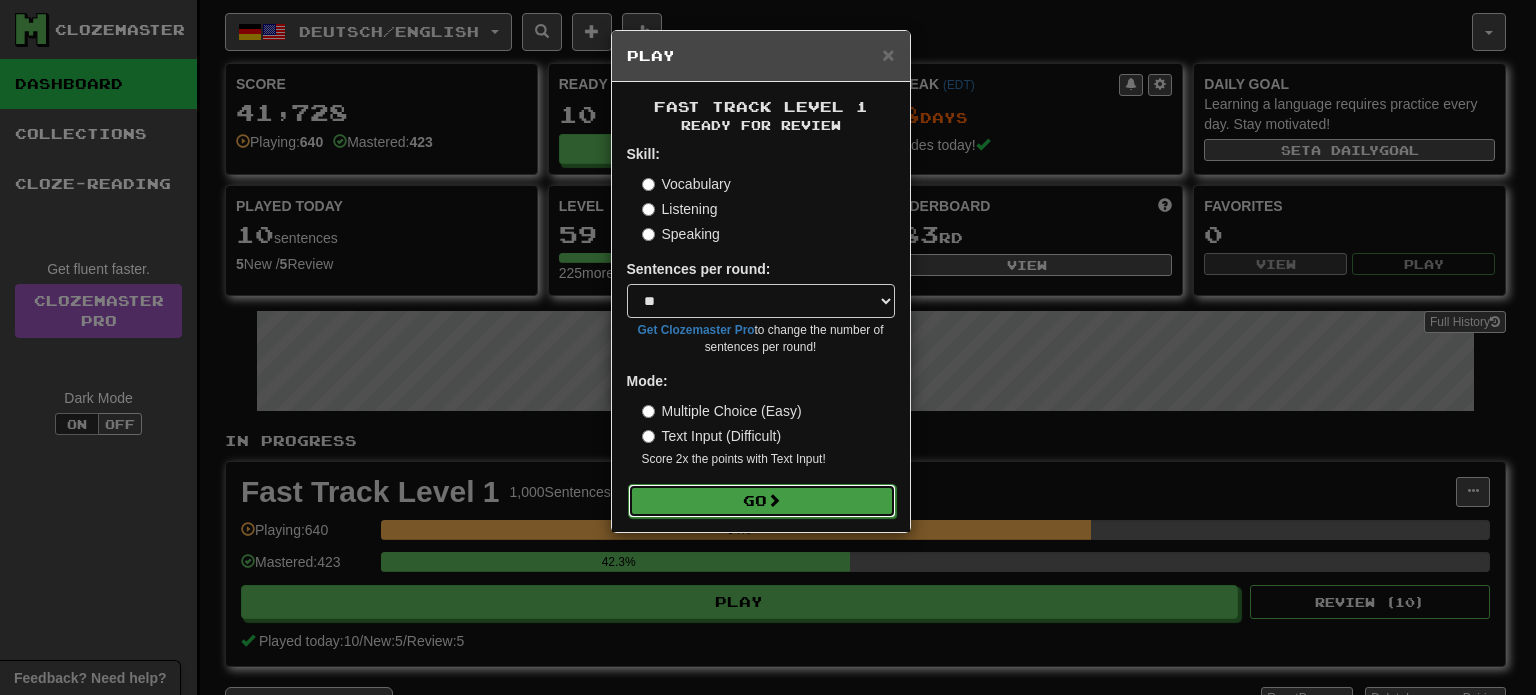 click on "Go" at bounding box center (762, 501) 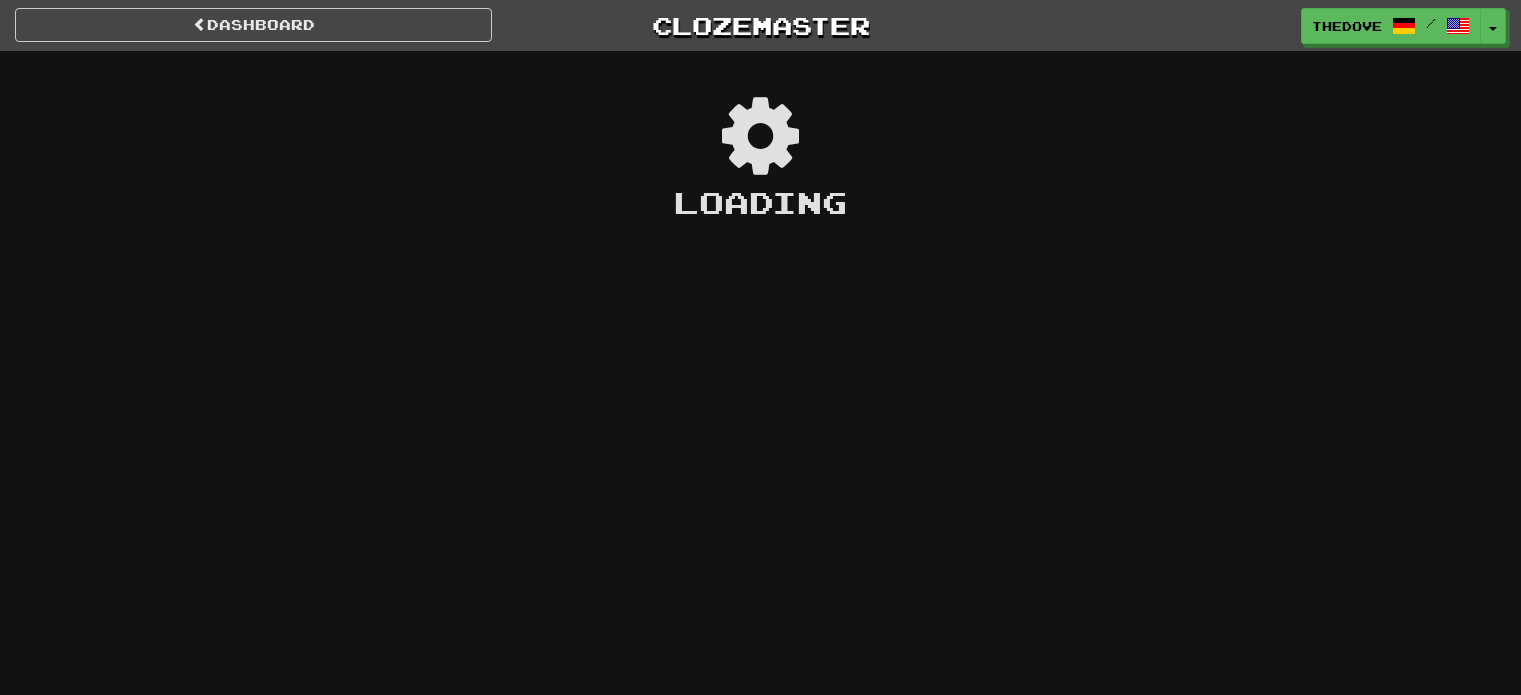 scroll, scrollTop: 0, scrollLeft: 0, axis: both 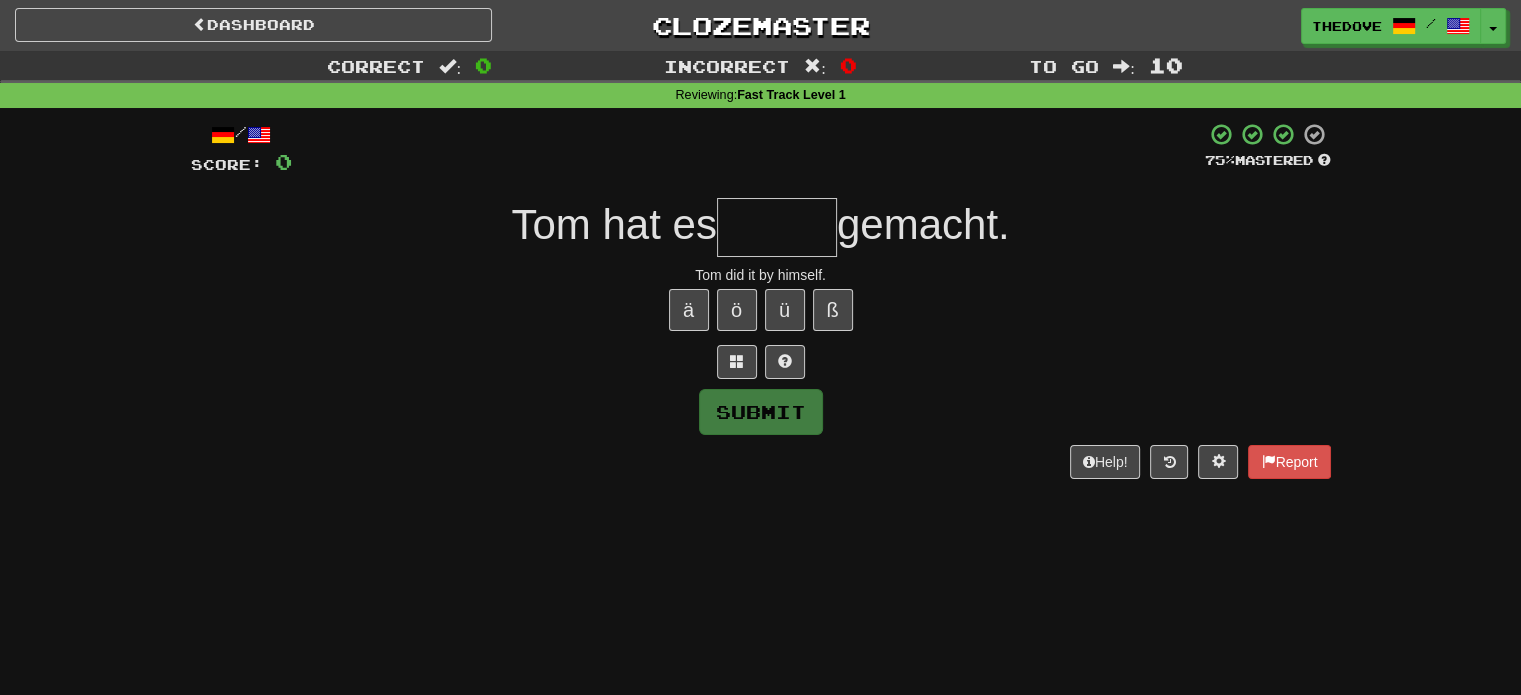 type on "*" 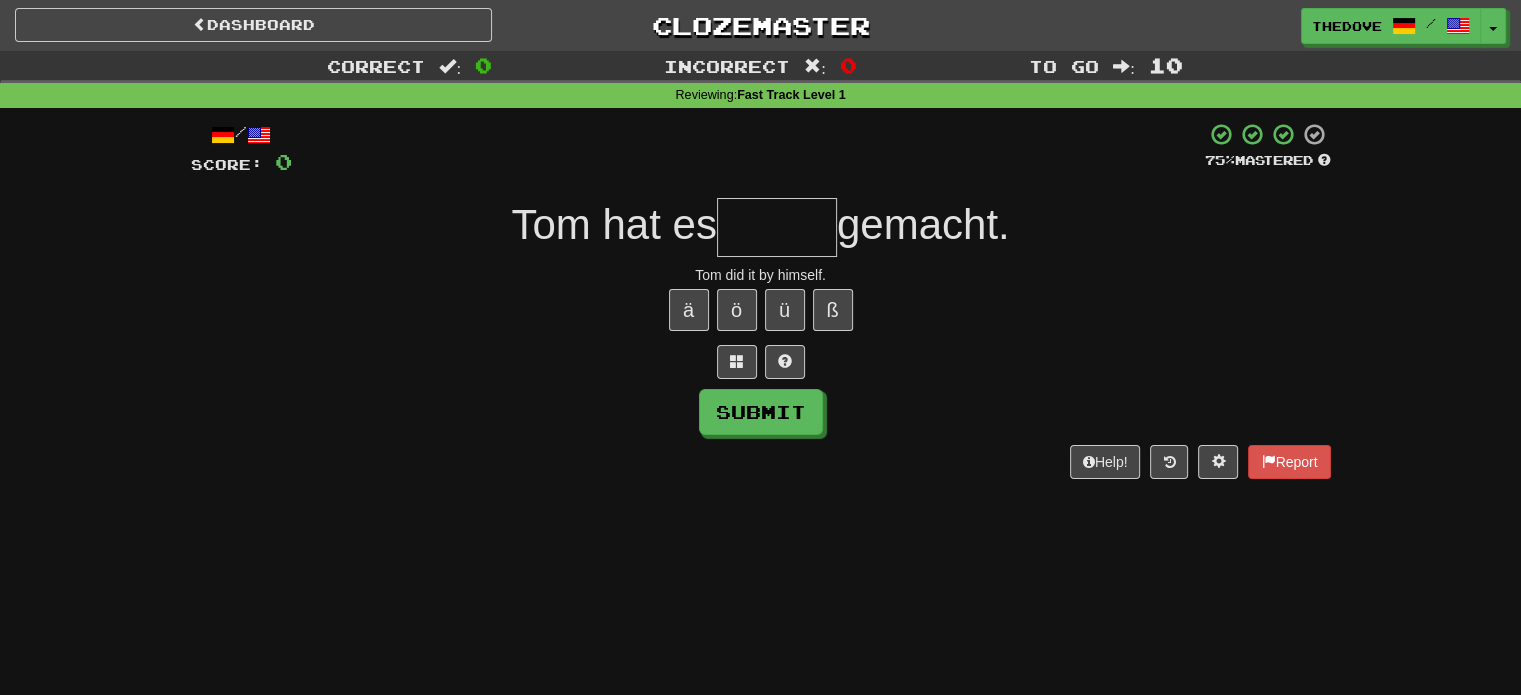 type on "*" 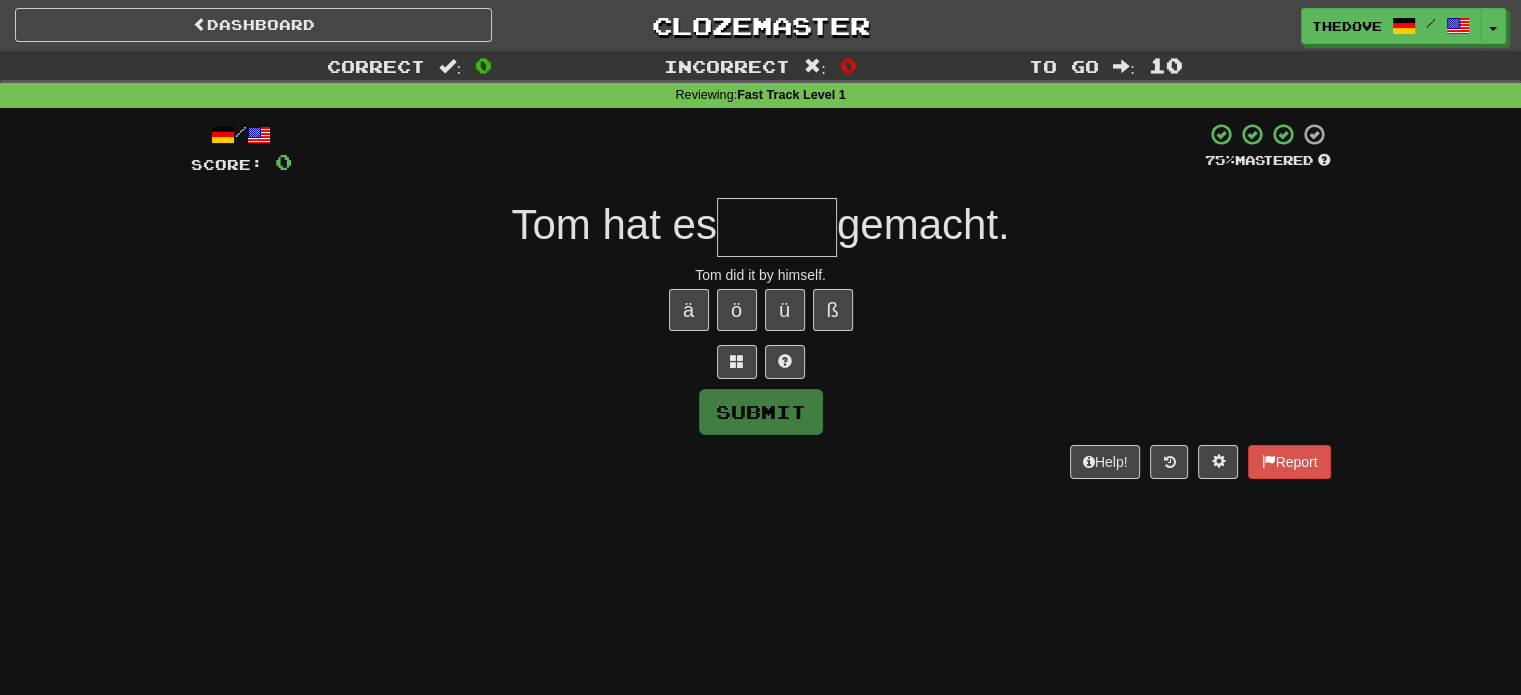 type on "*" 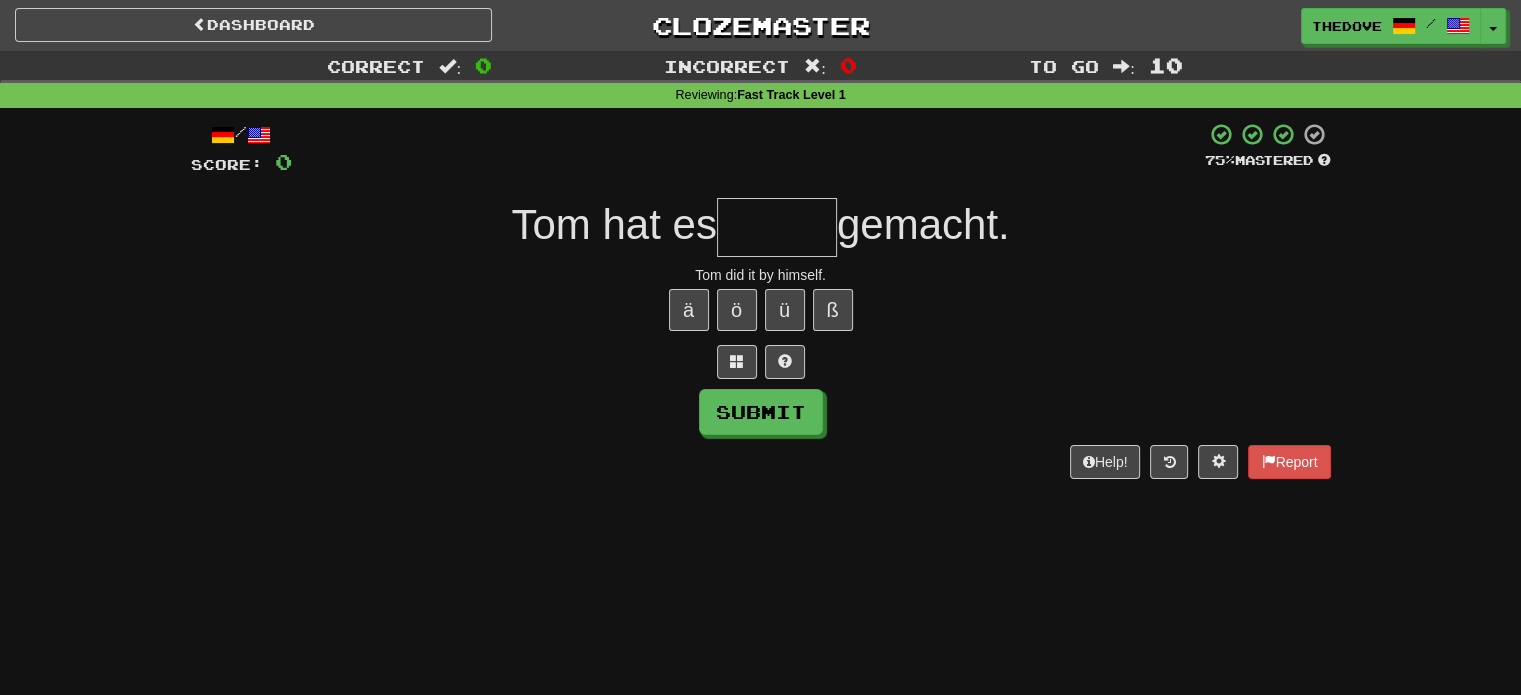 type on "*" 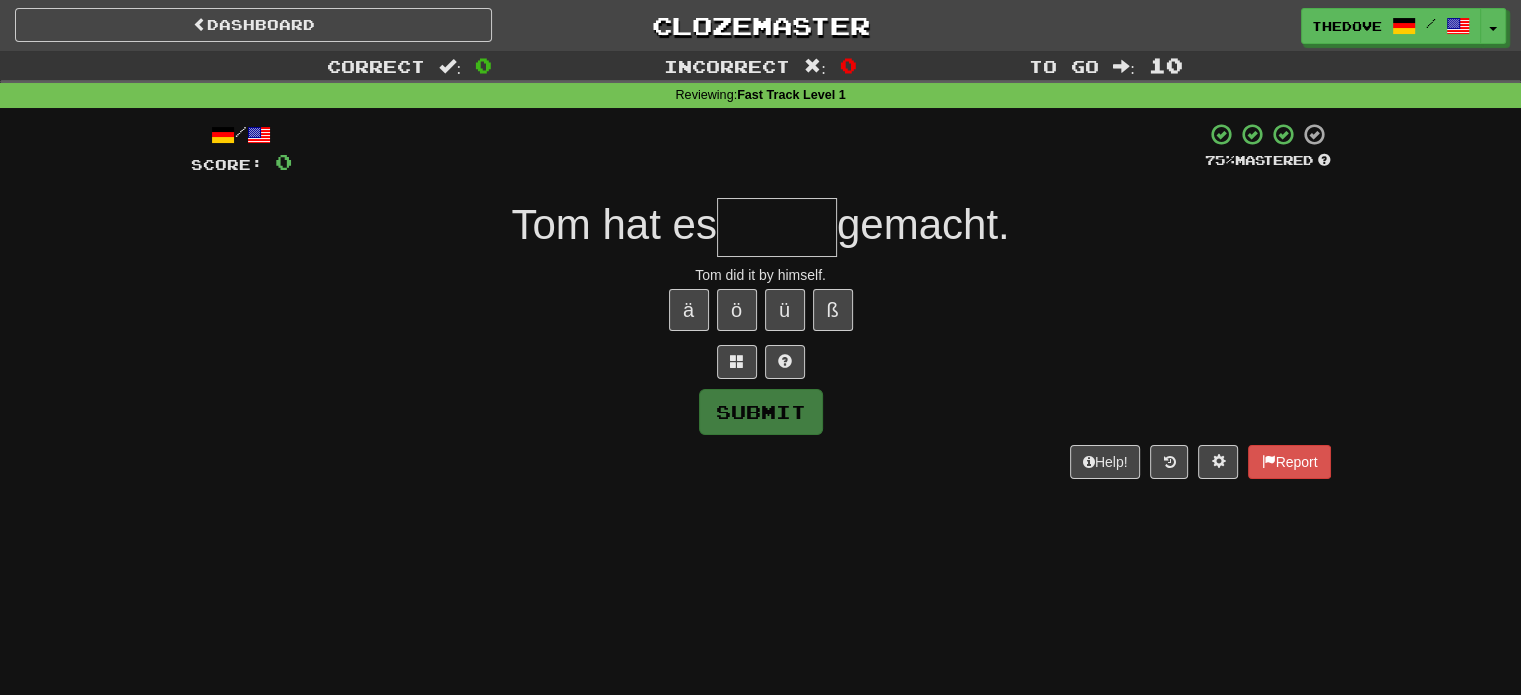 type on "*" 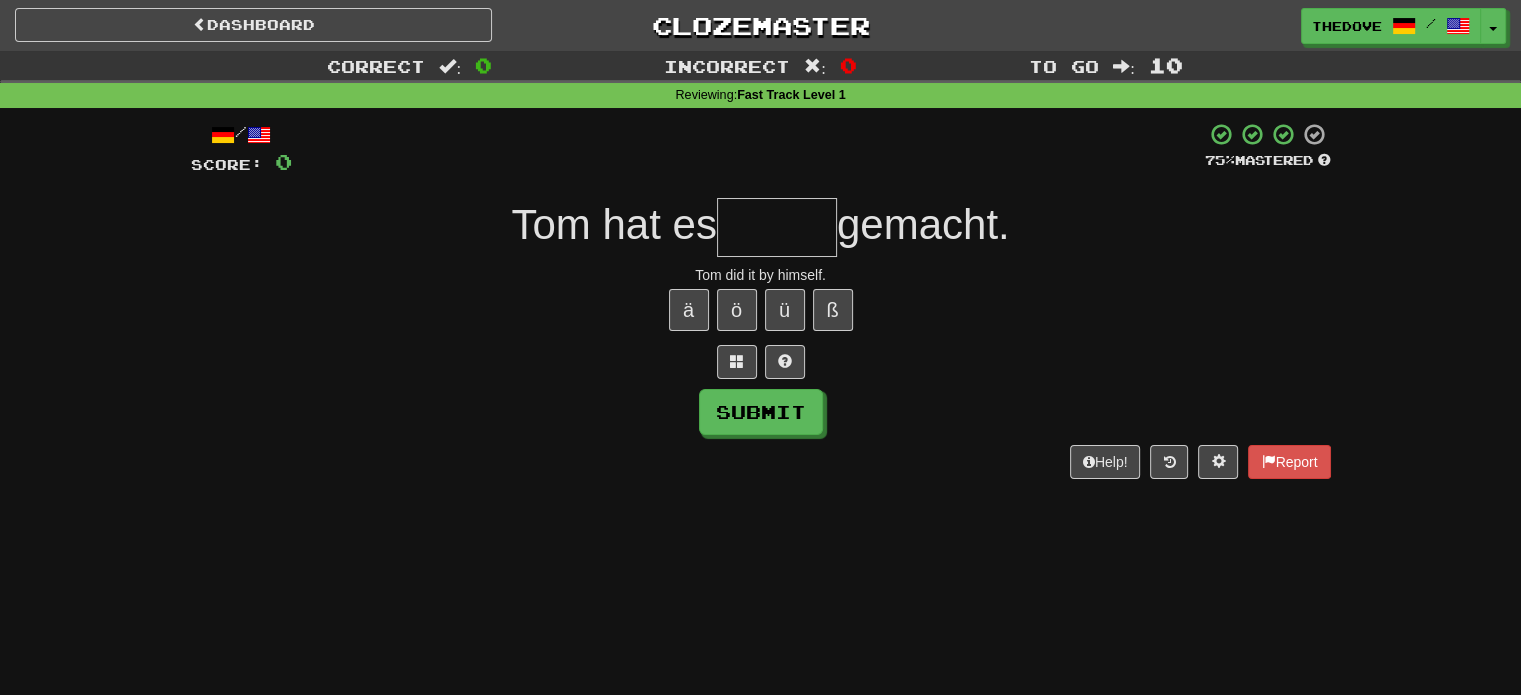 type on "*" 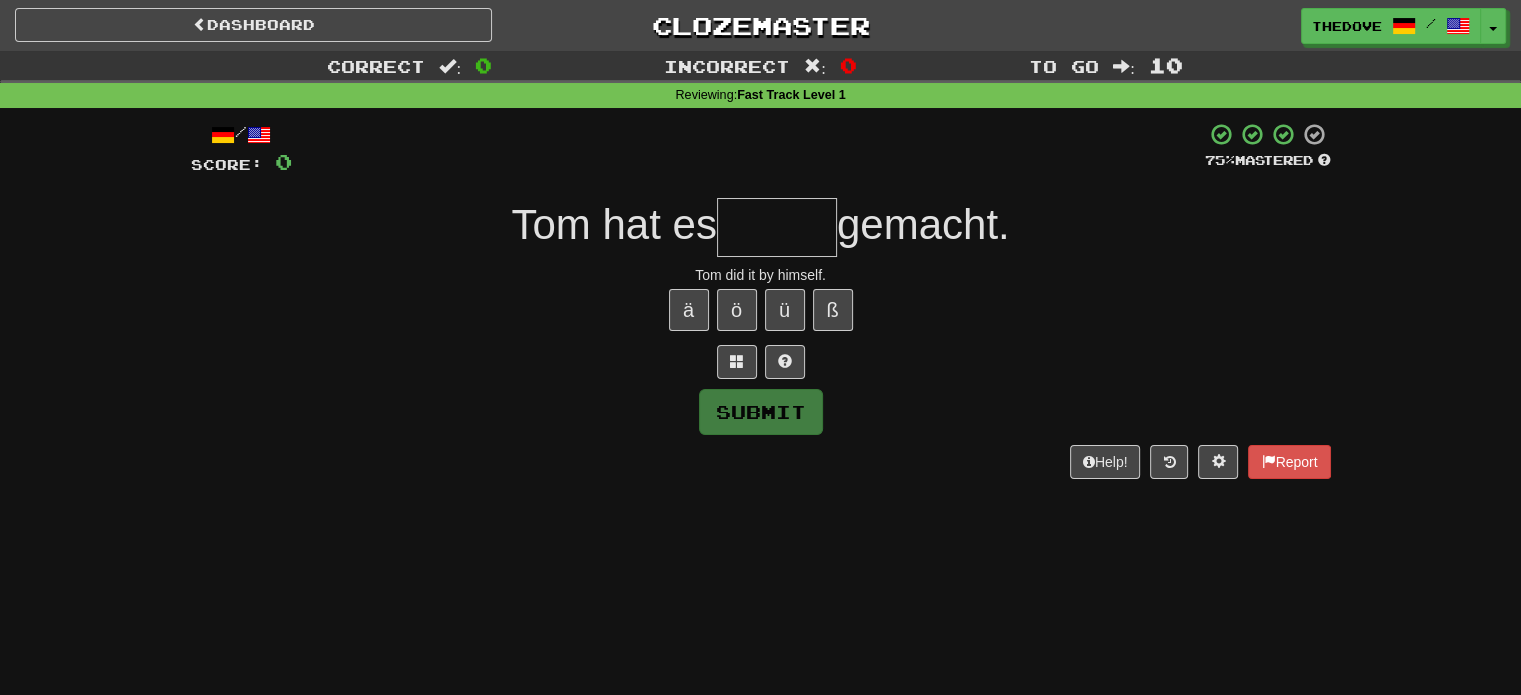 type on "*" 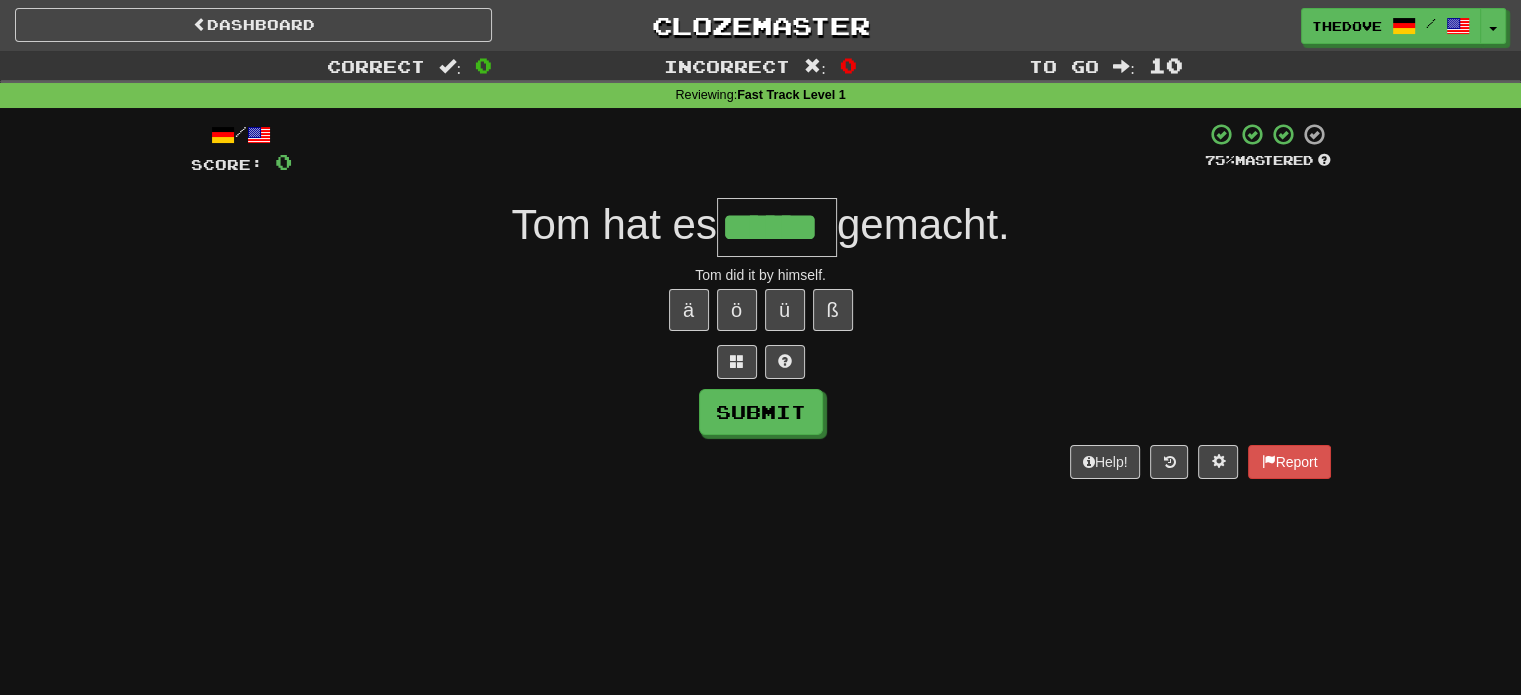 type on "******" 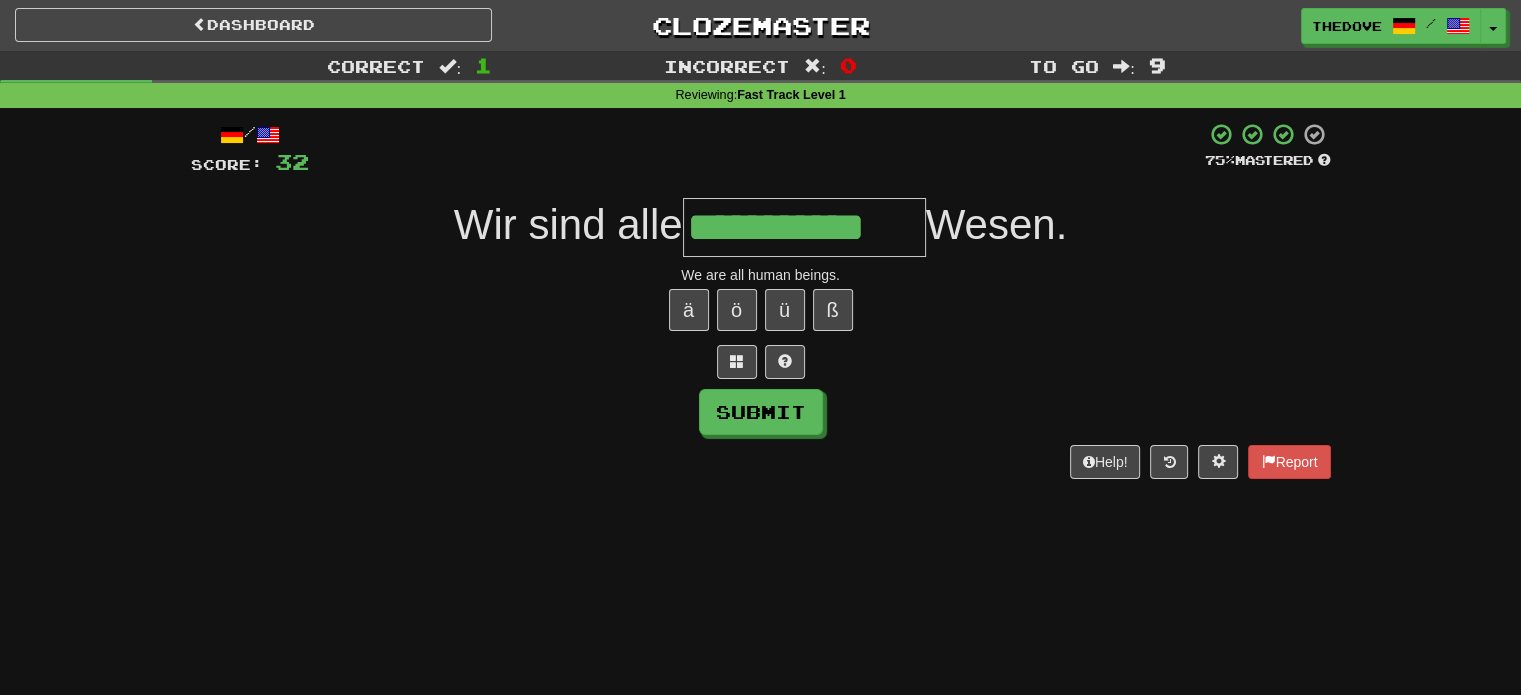 type on "**********" 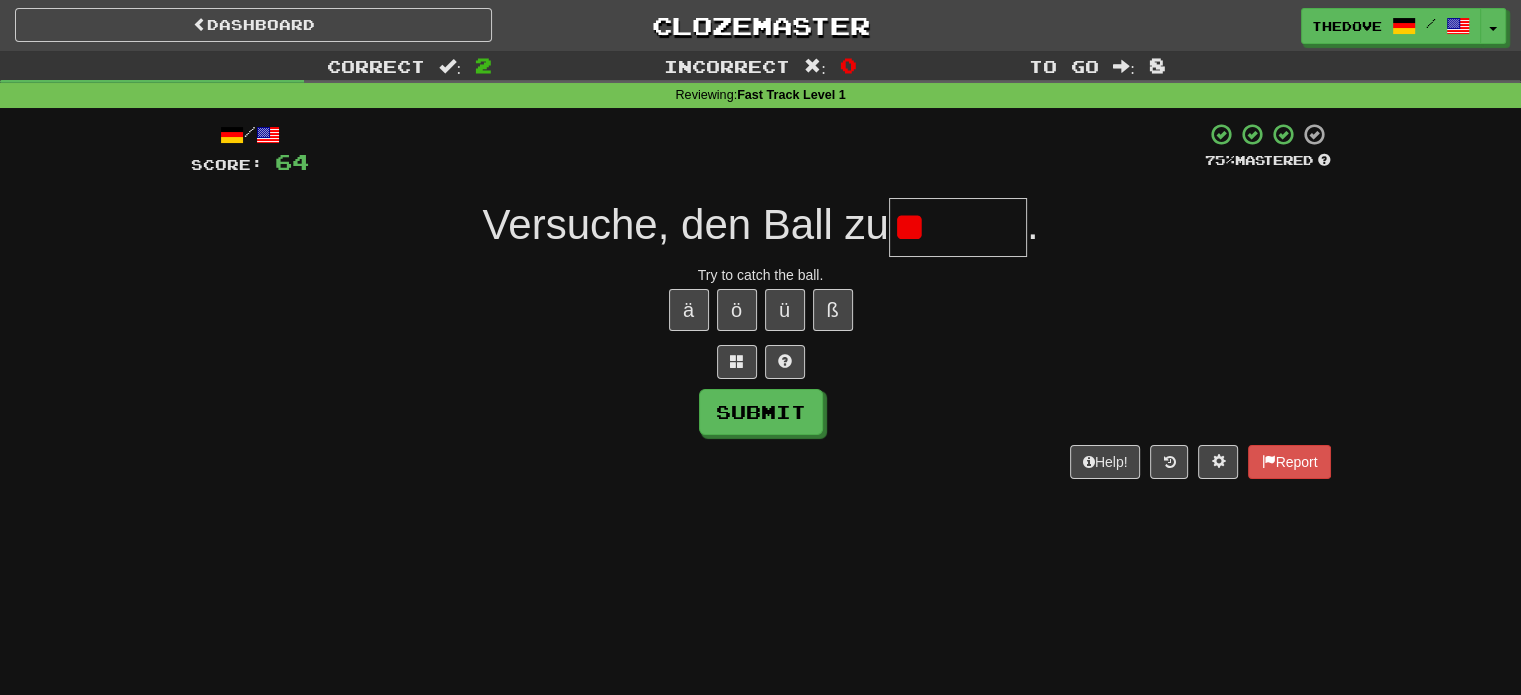type on "*" 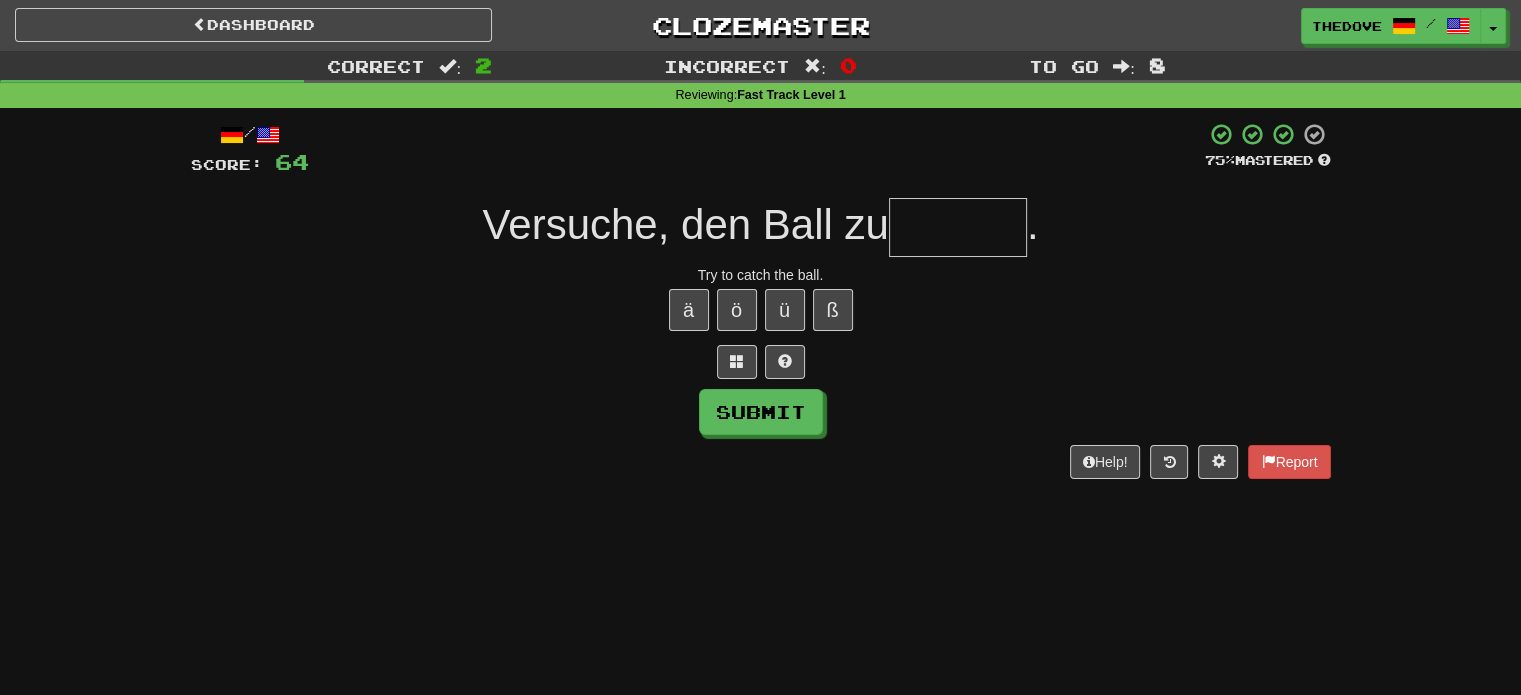 type on "*" 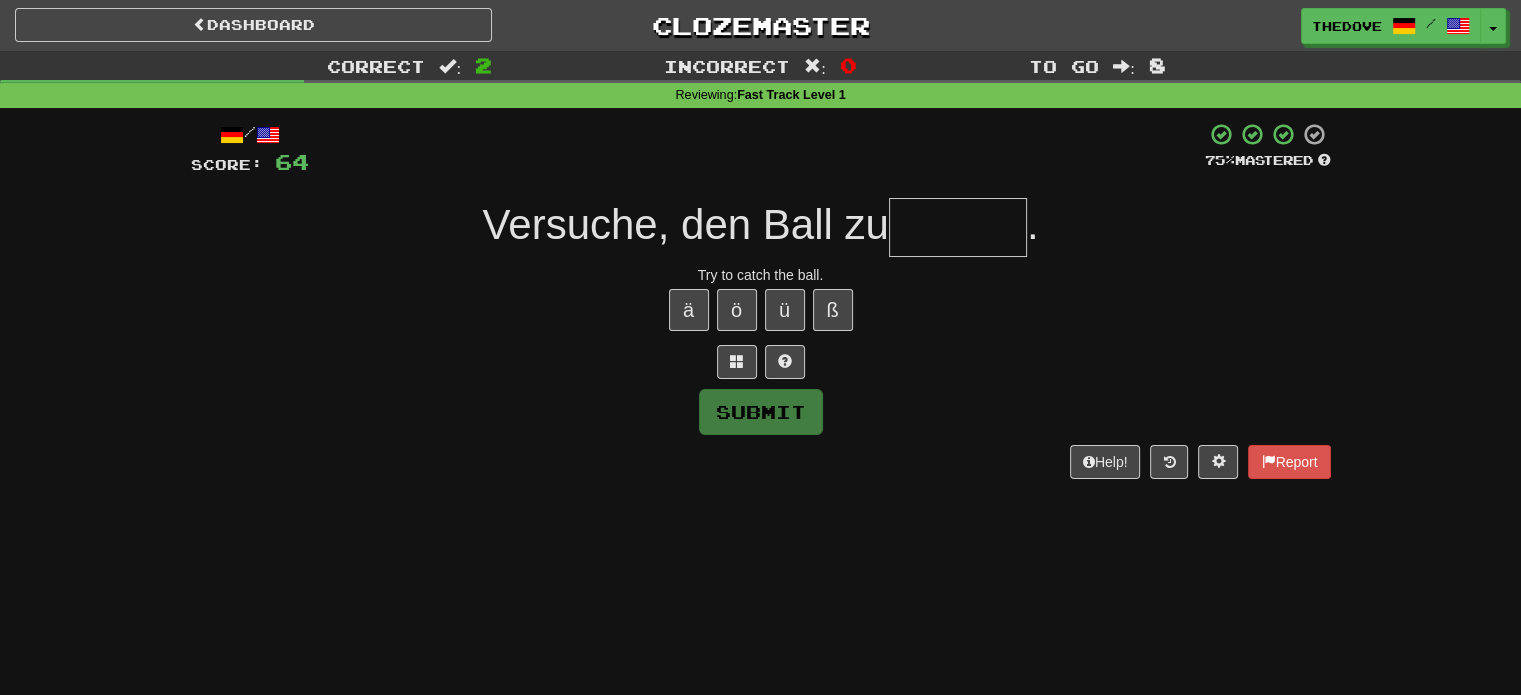 type on "*" 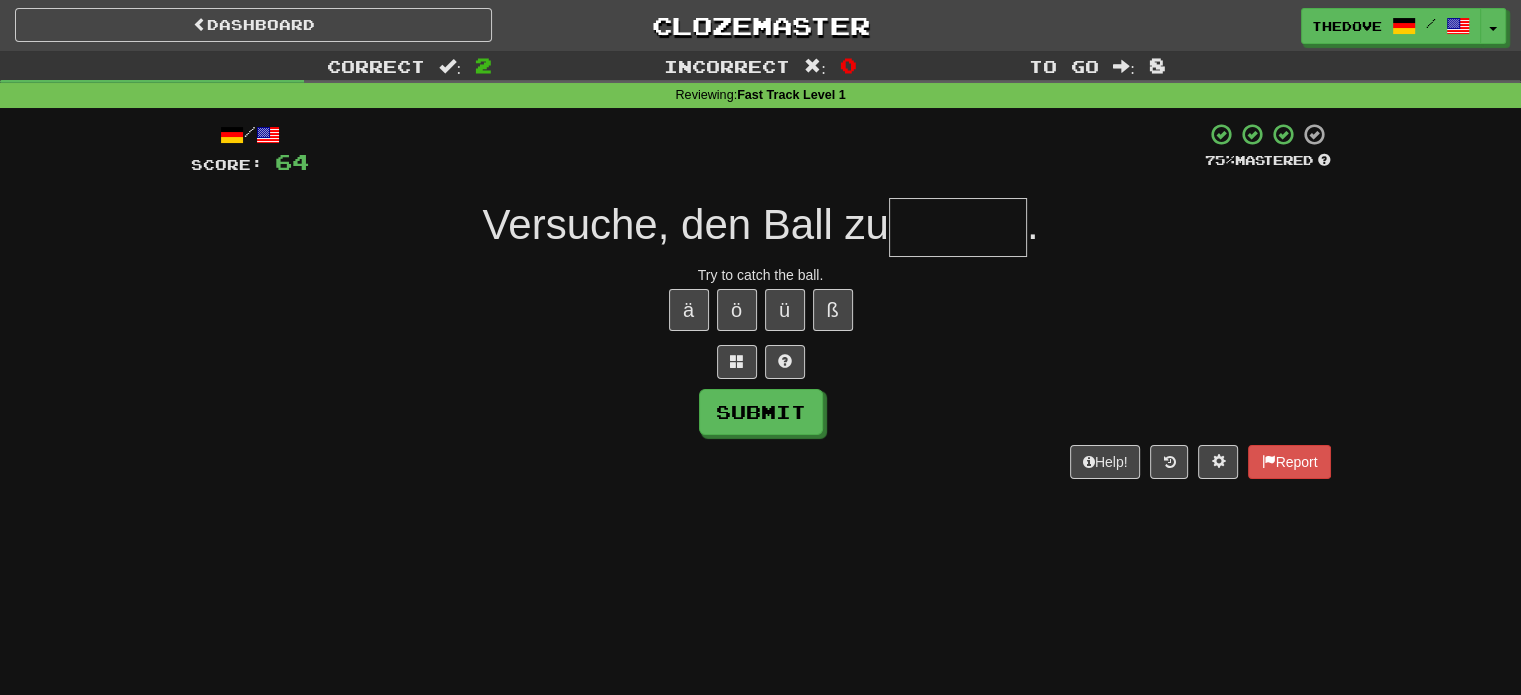 type on "*" 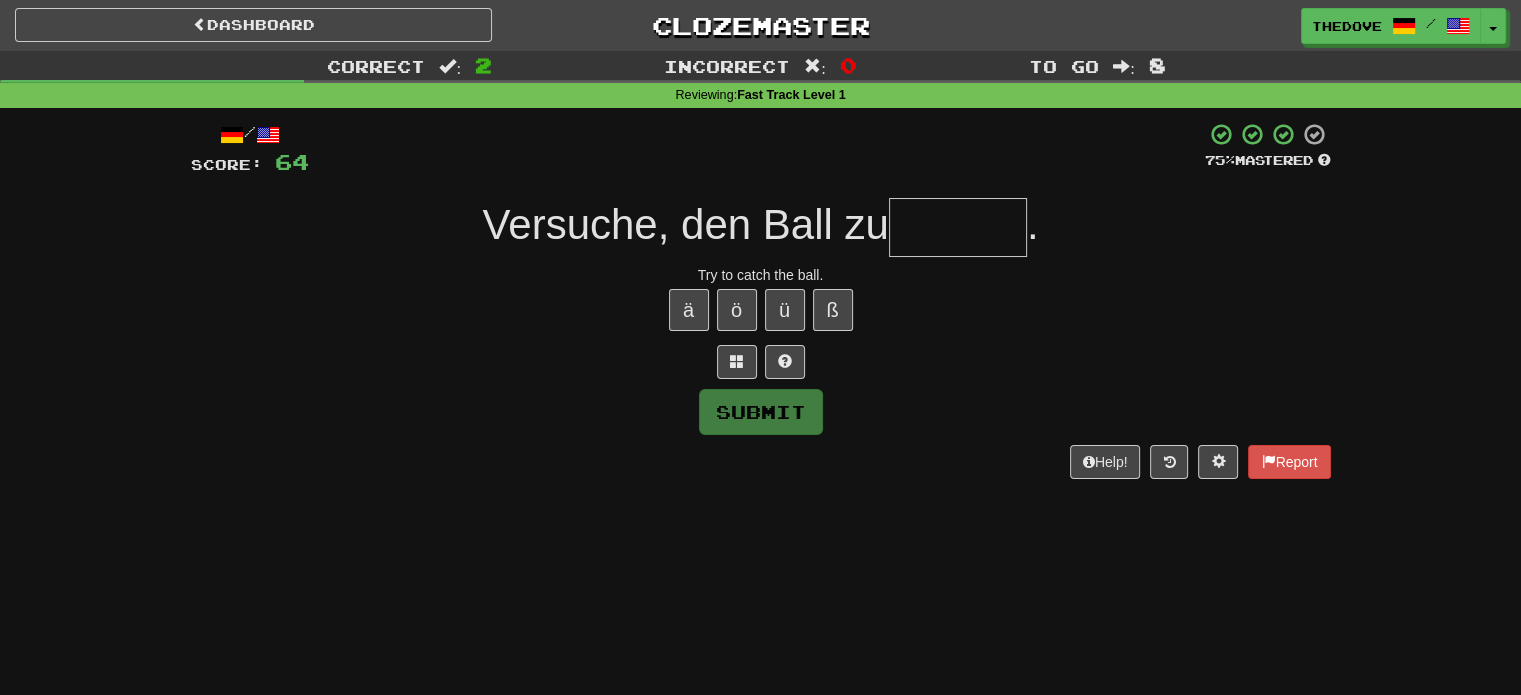 type on "*" 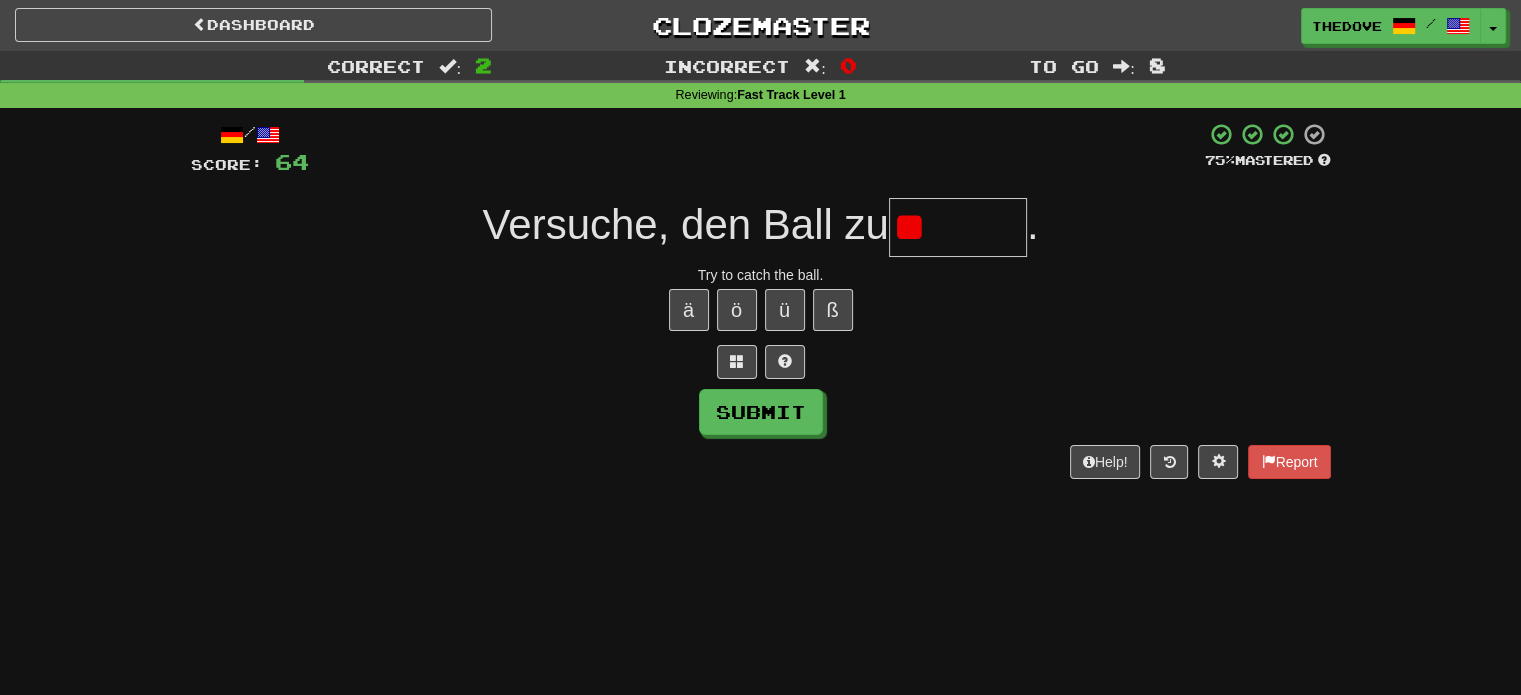 type on "*" 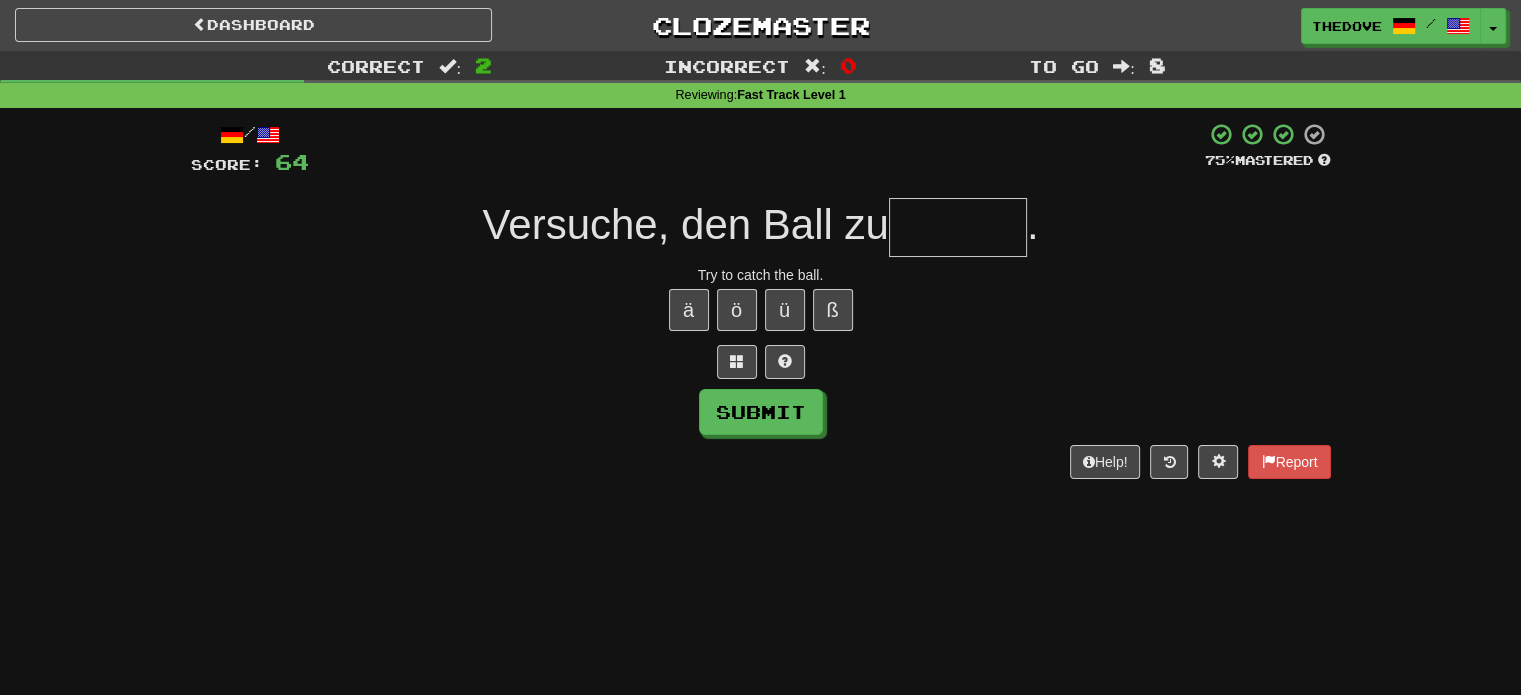 type on "*" 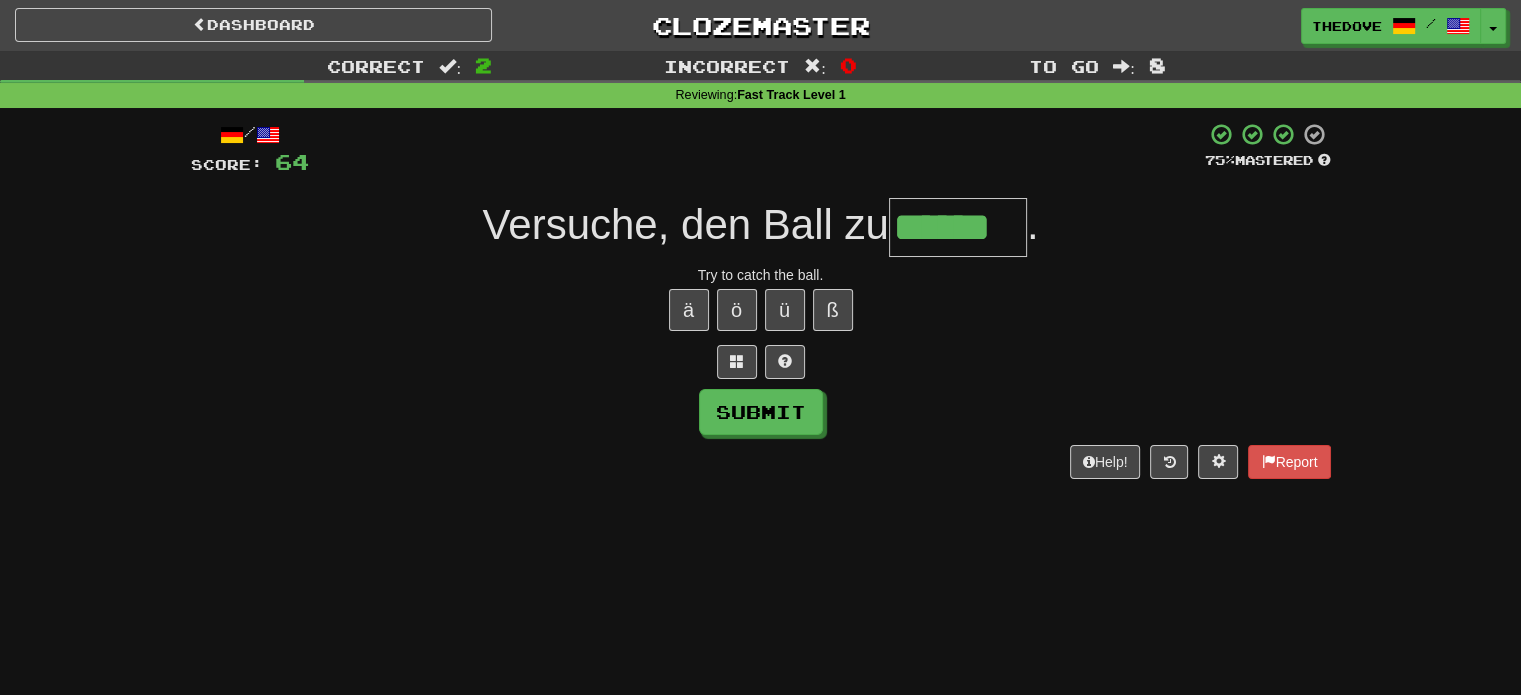 type on "******" 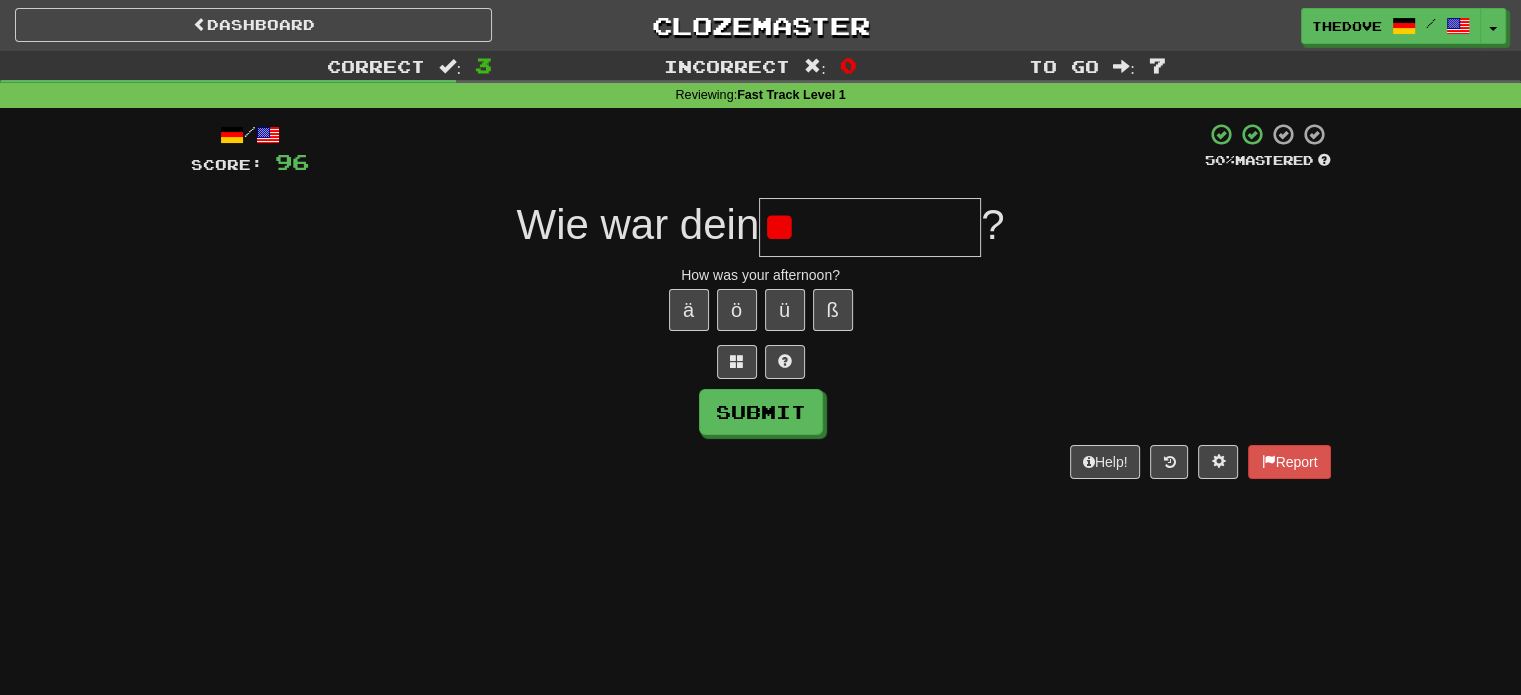 type on "*" 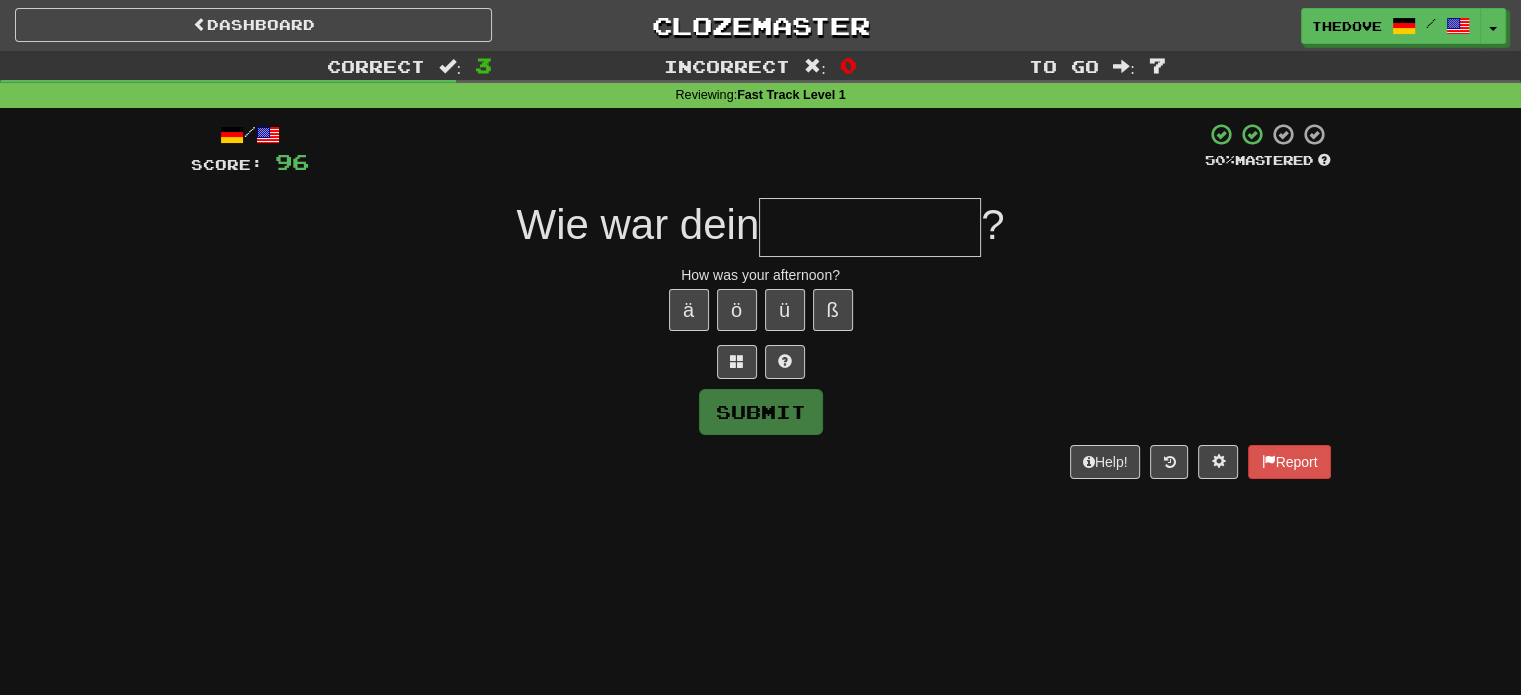 type on "*" 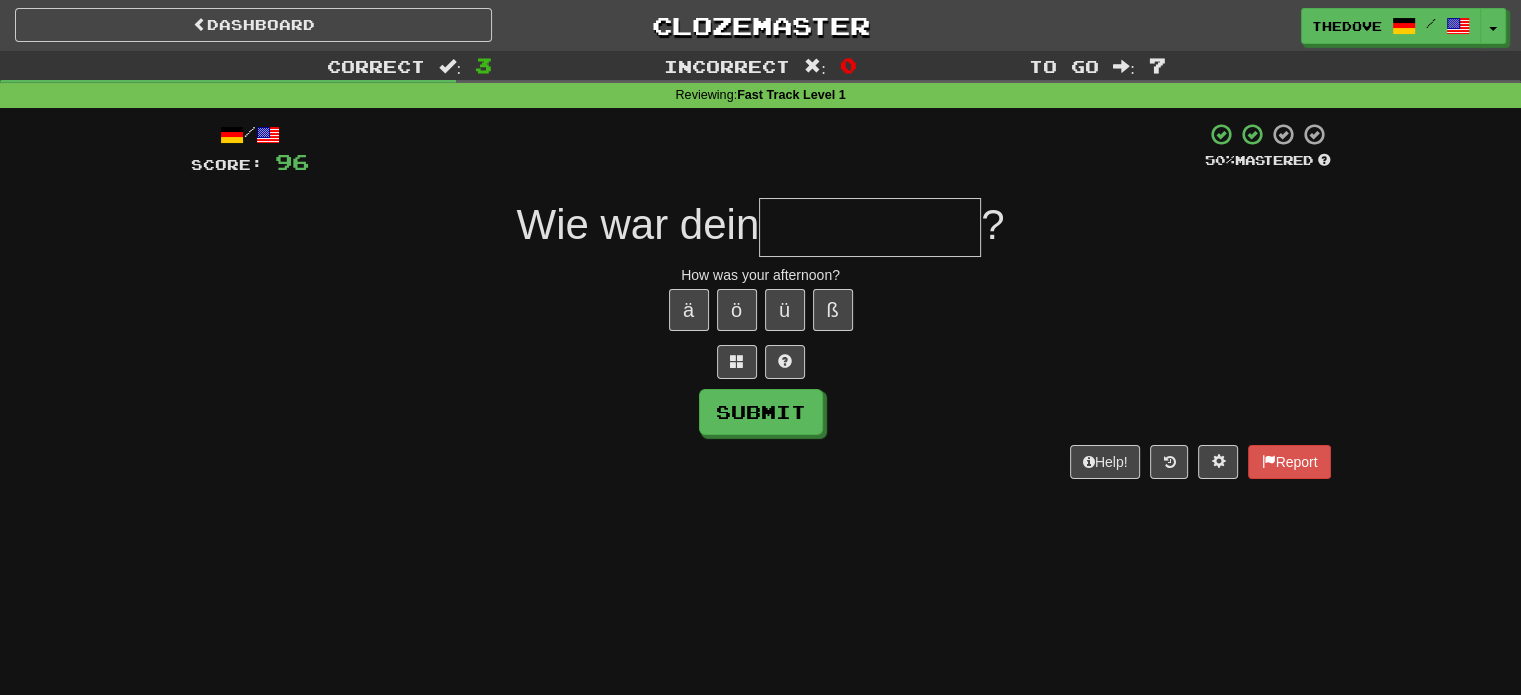 type on "*" 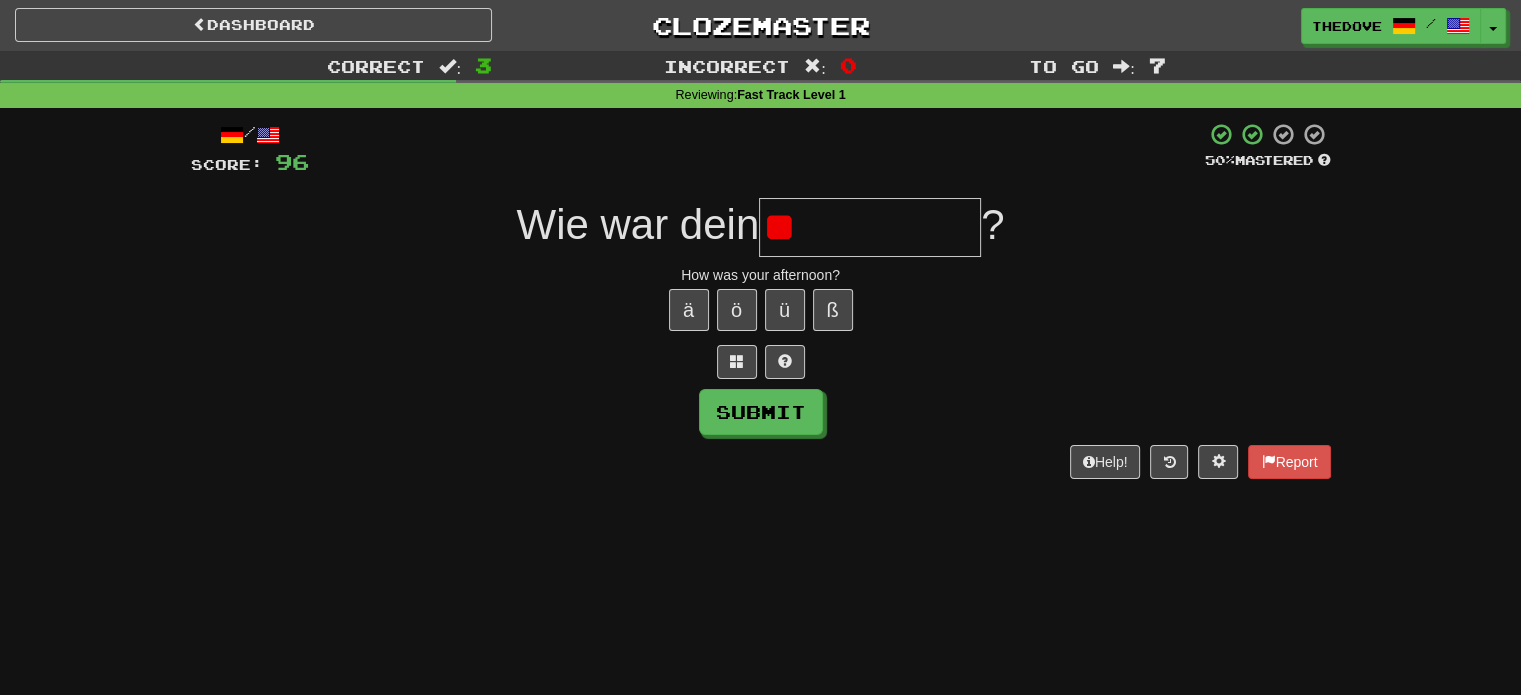 type on "*" 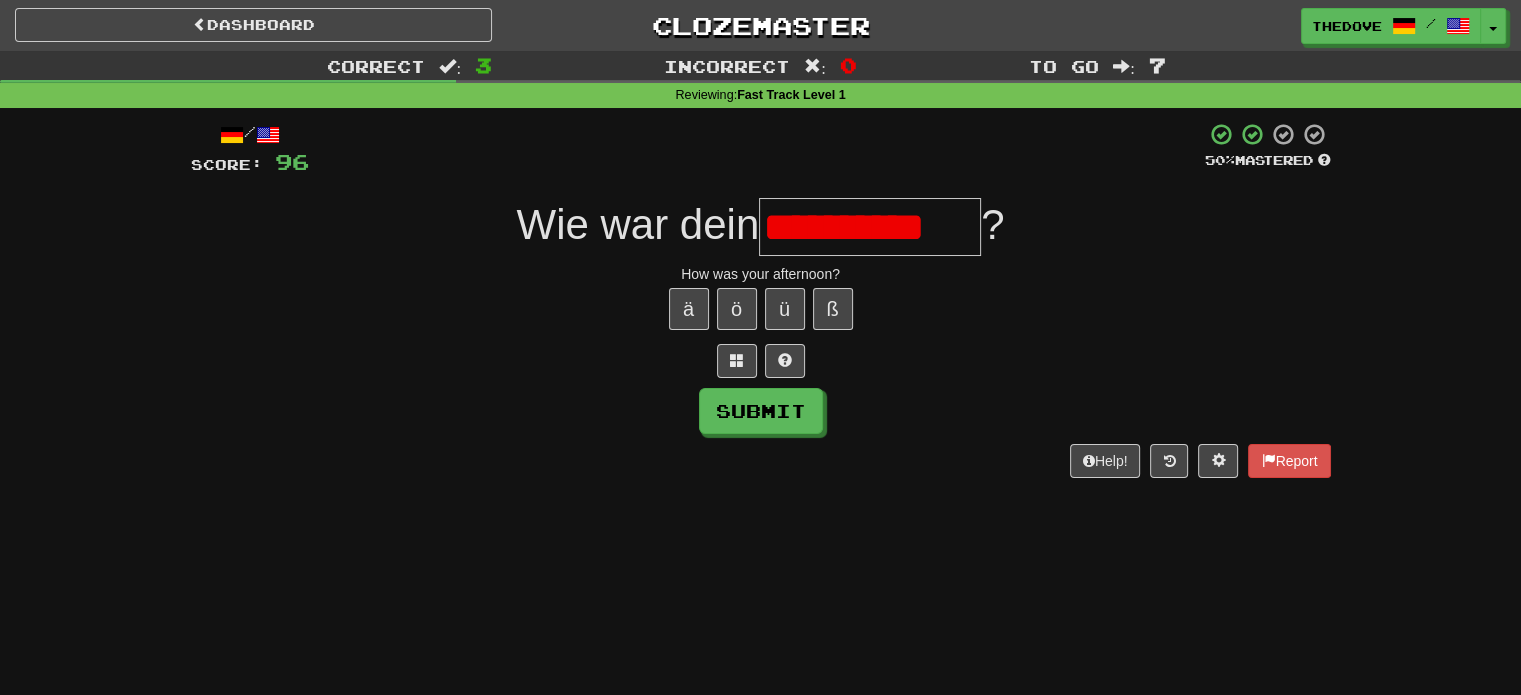 scroll, scrollTop: 0, scrollLeft: 0, axis: both 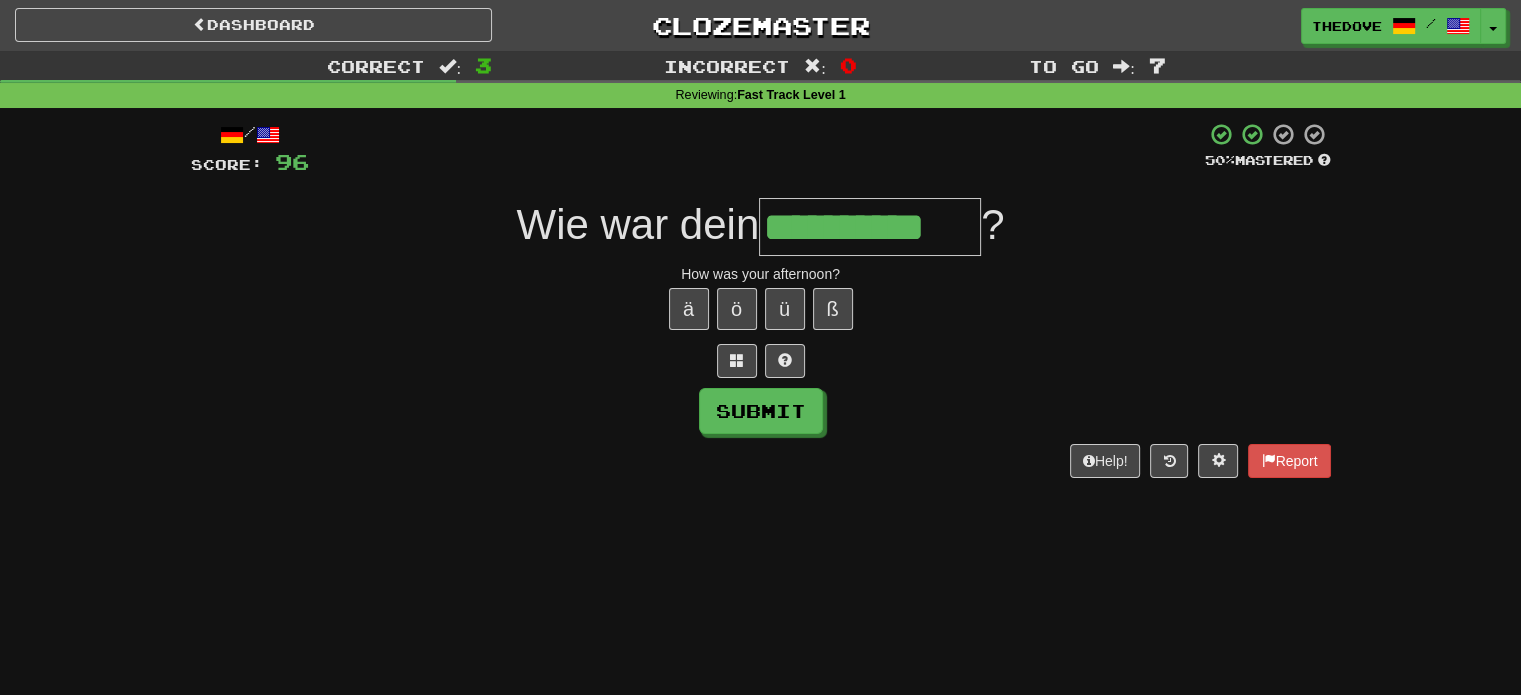 type on "**********" 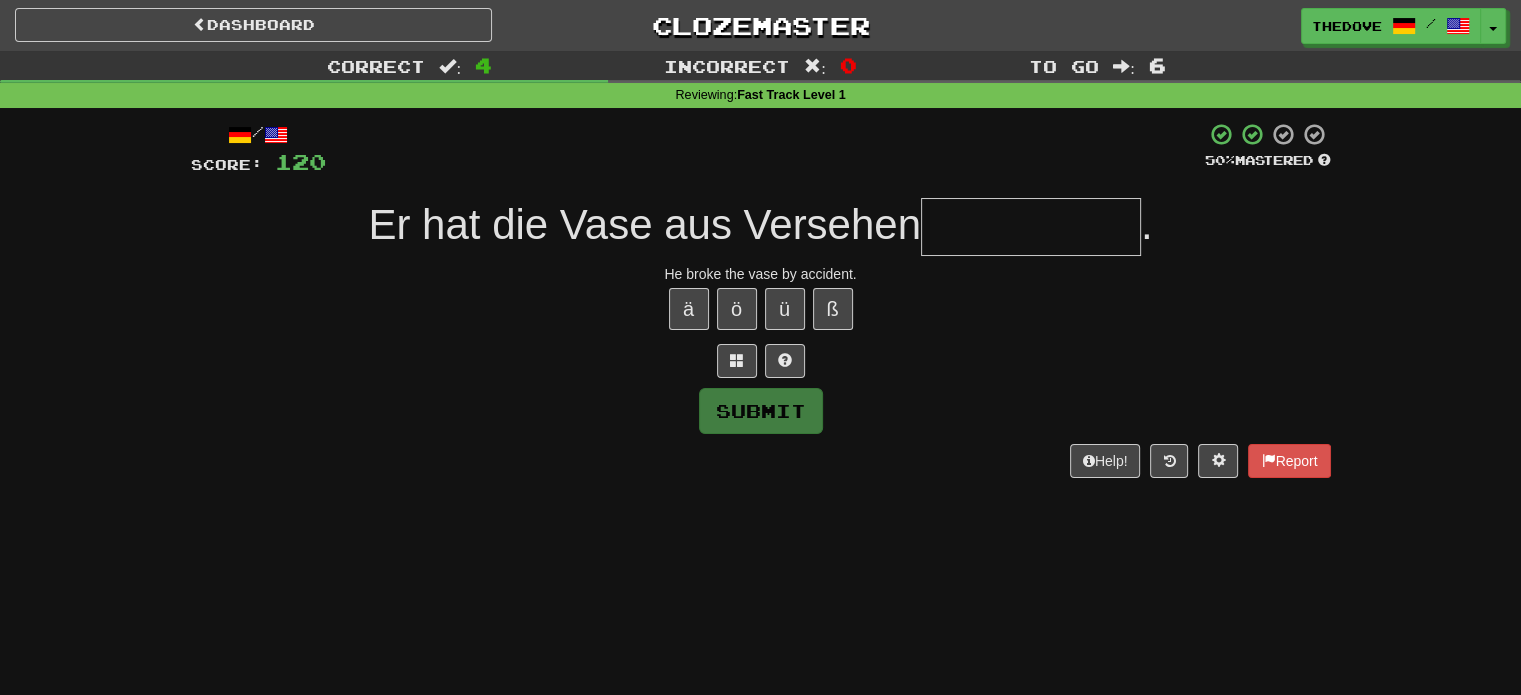 type on "*" 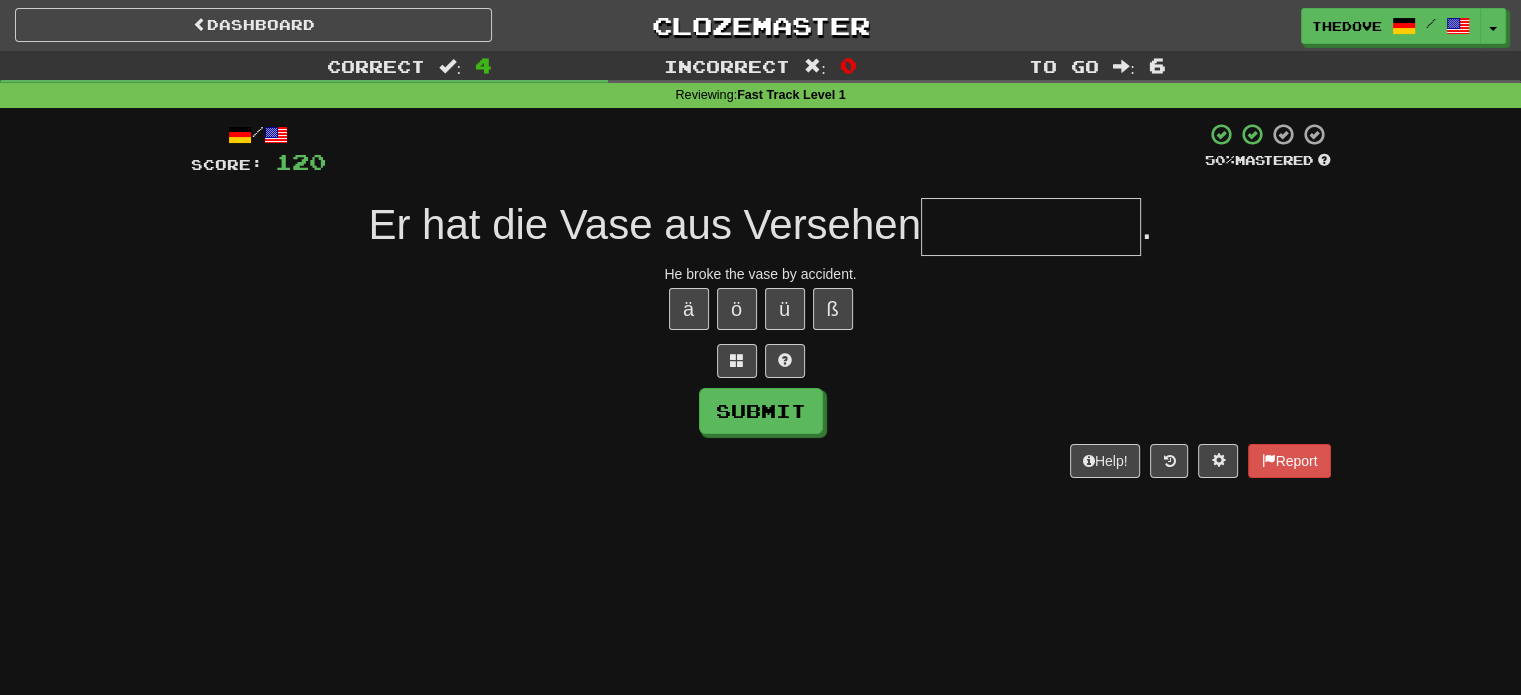type on "*" 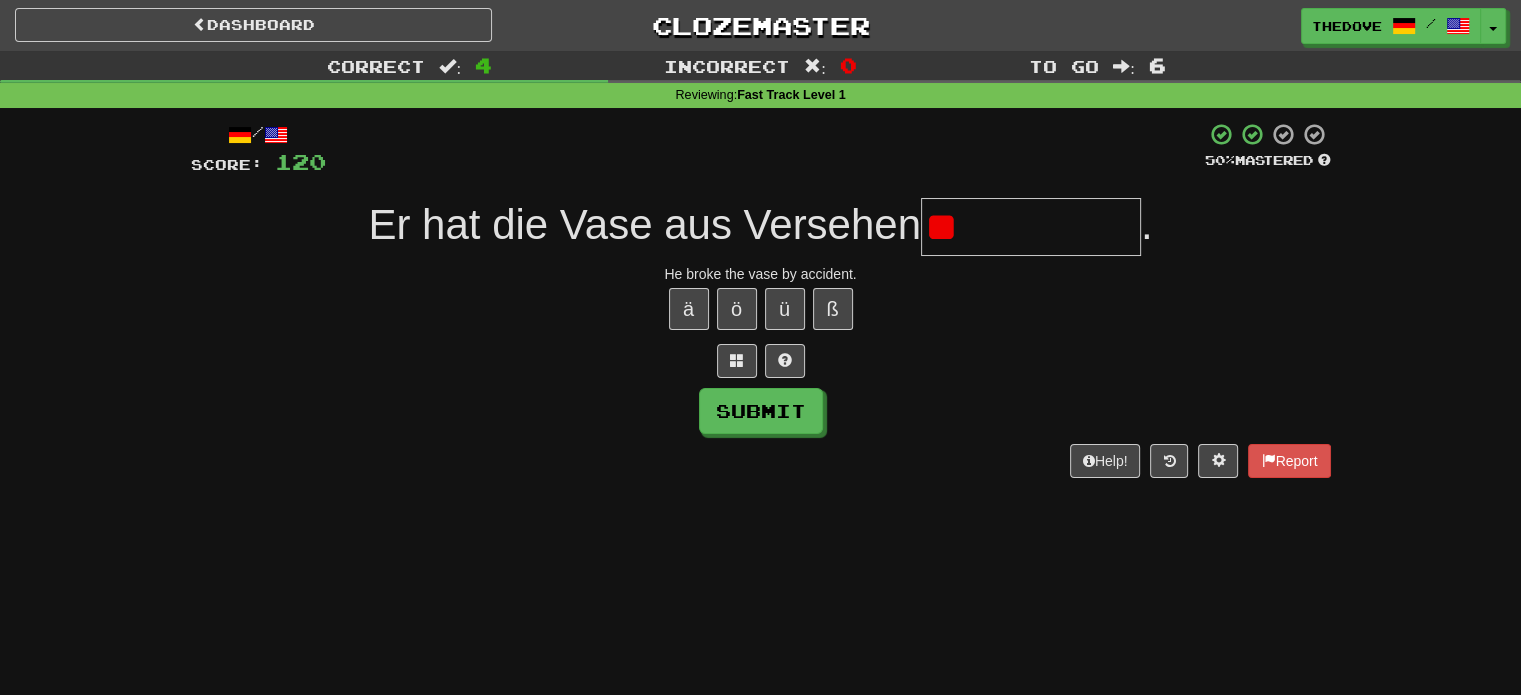 type on "*" 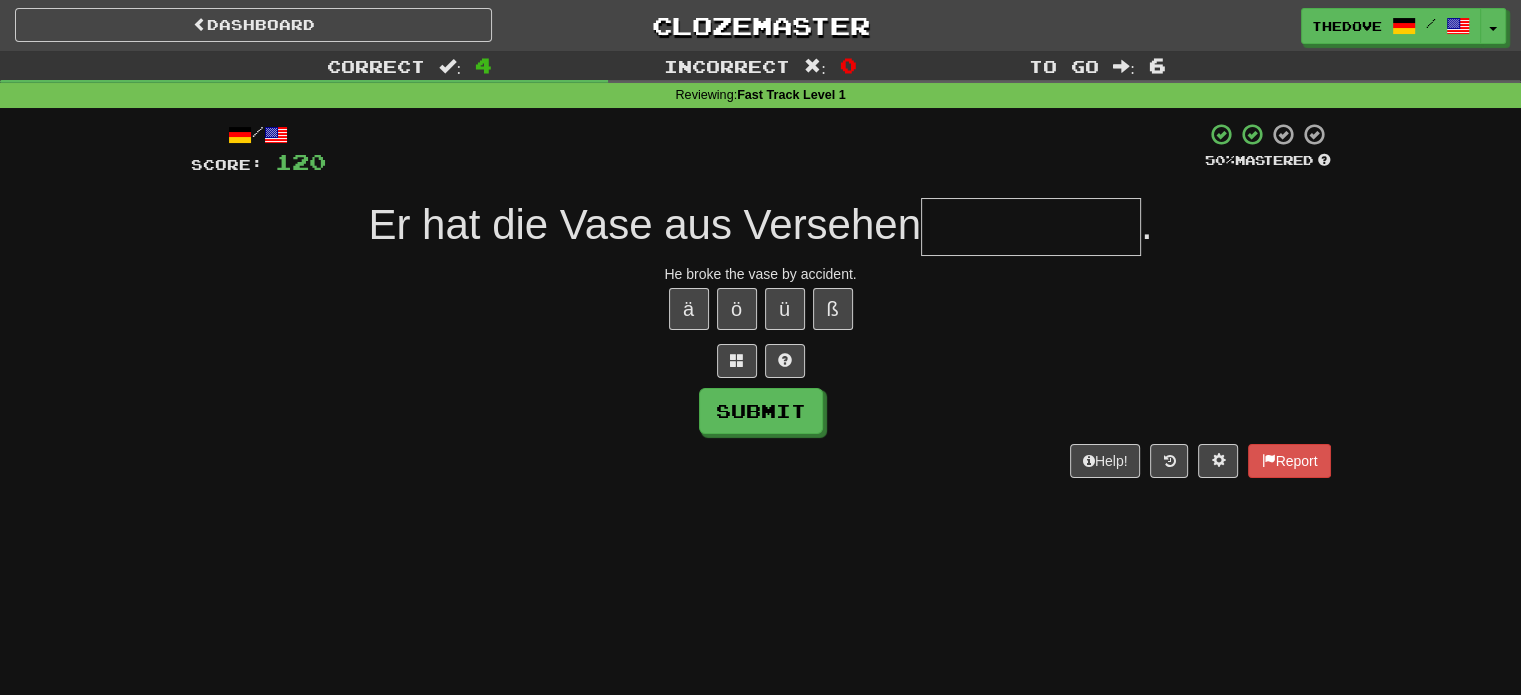 type on "*" 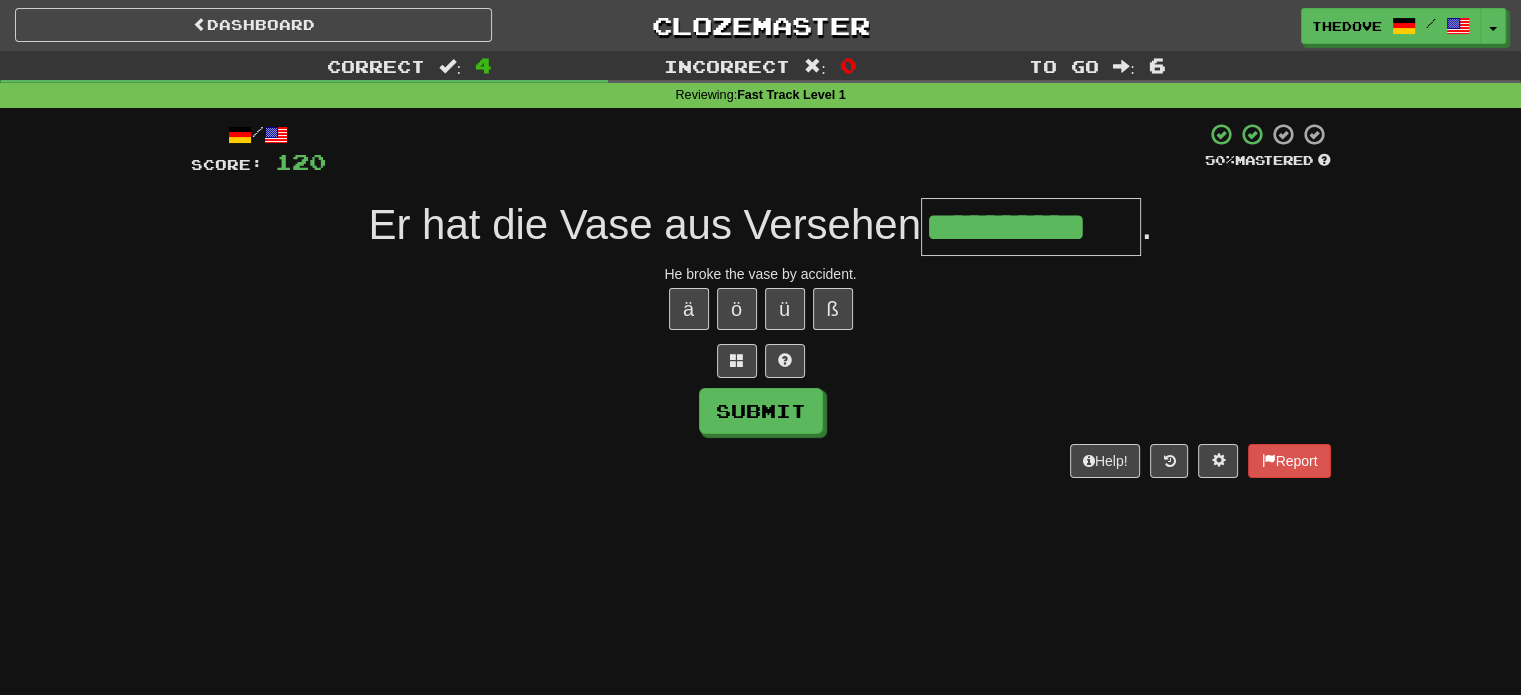 type on "**********" 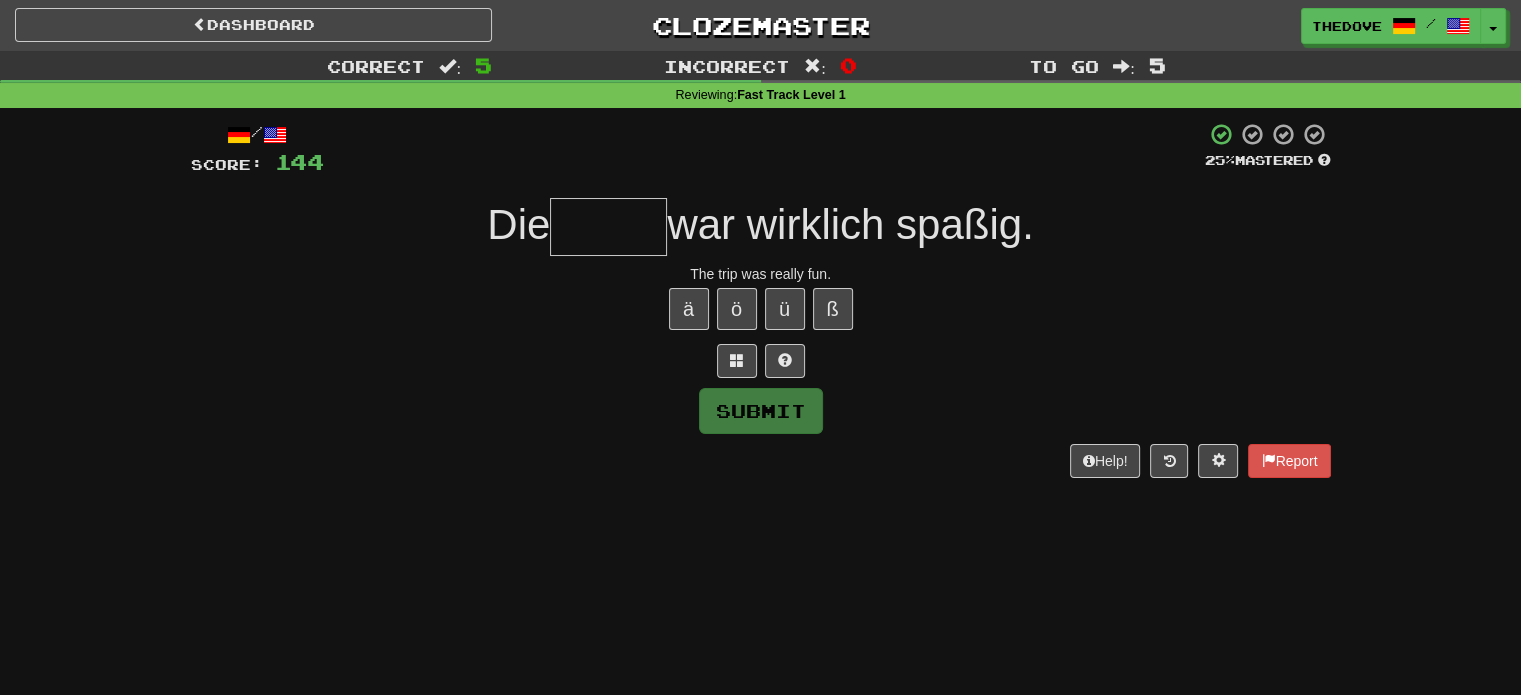 type on "*" 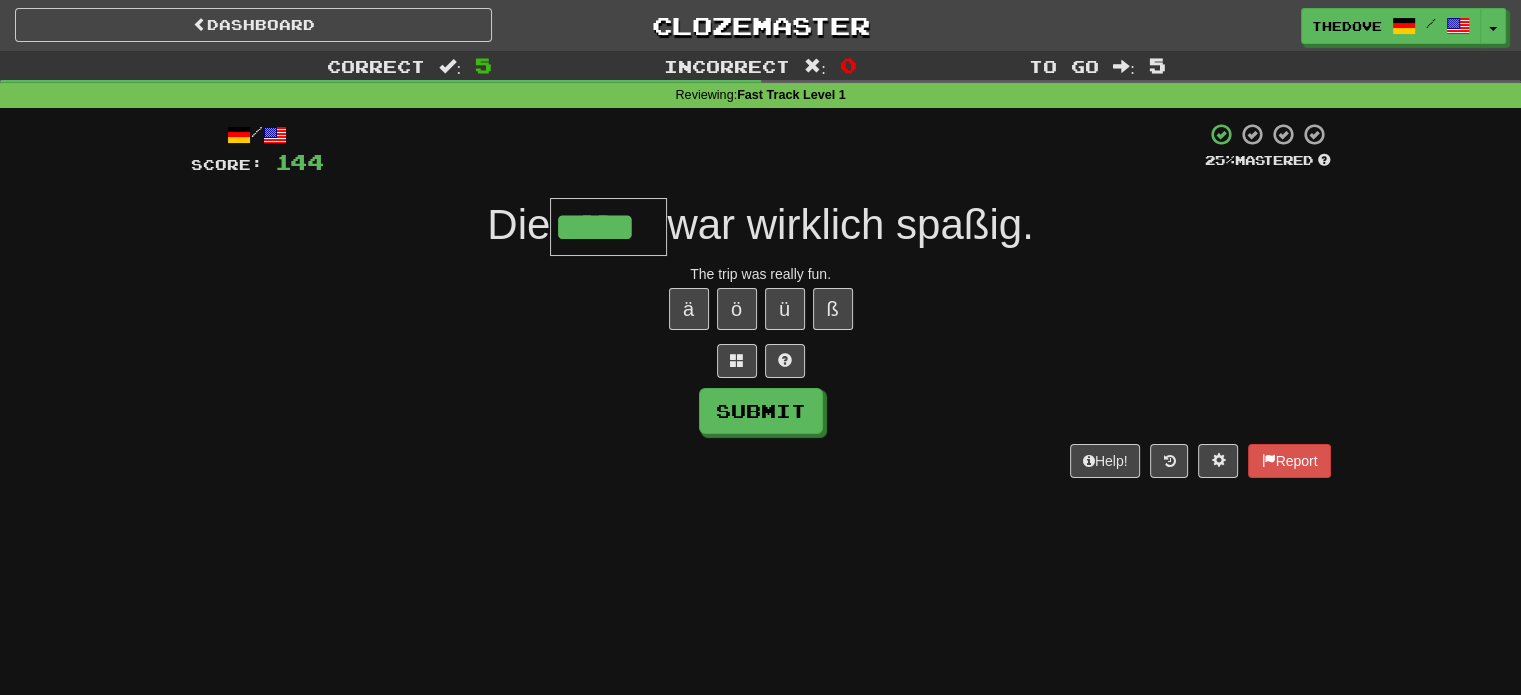 scroll, scrollTop: 0, scrollLeft: 0, axis: both 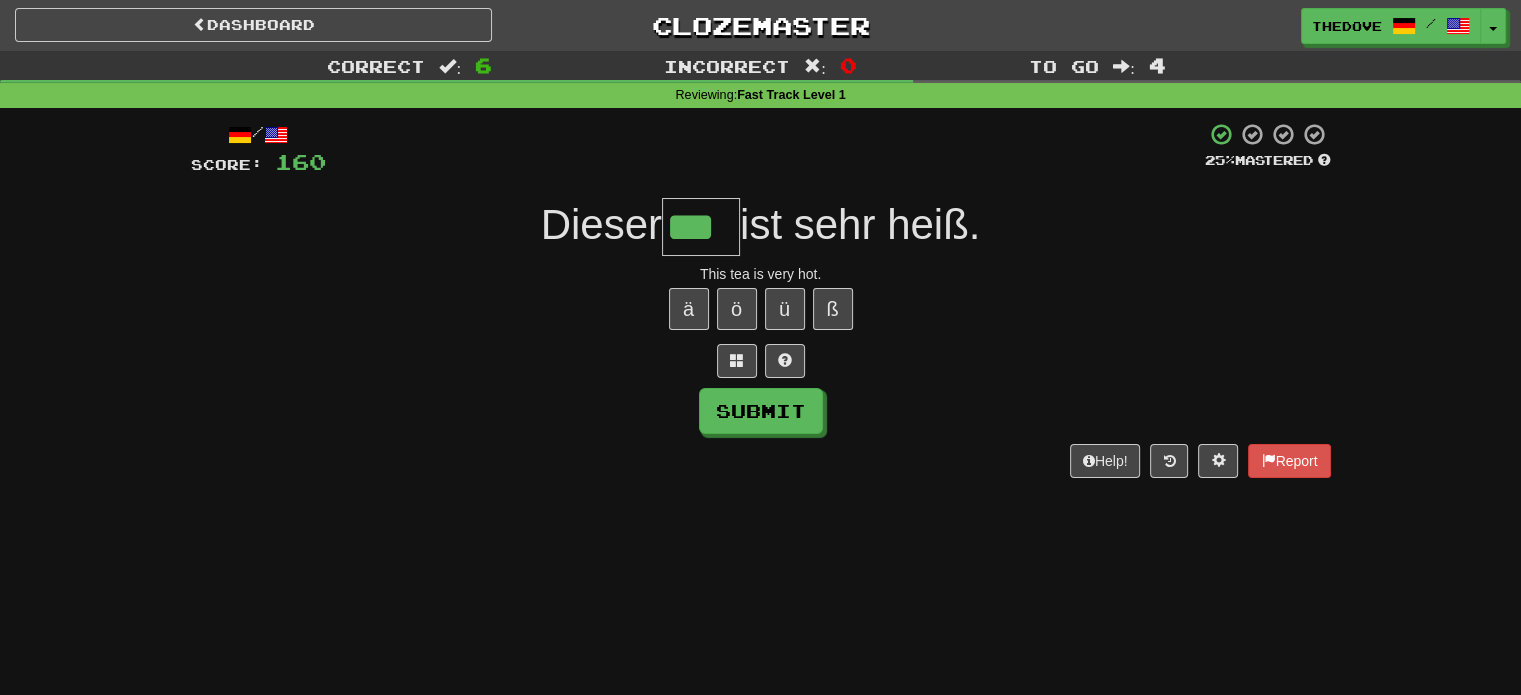 type on "***" 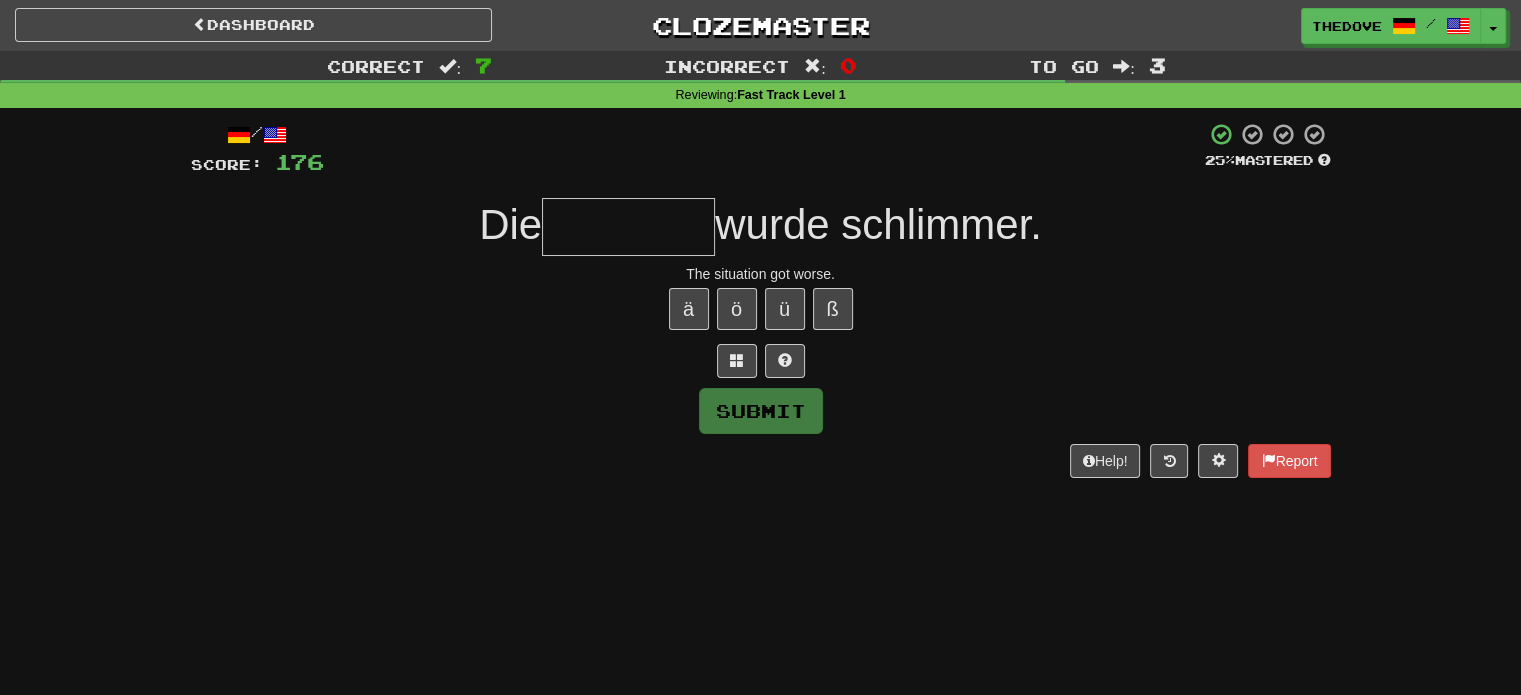 type on "*" 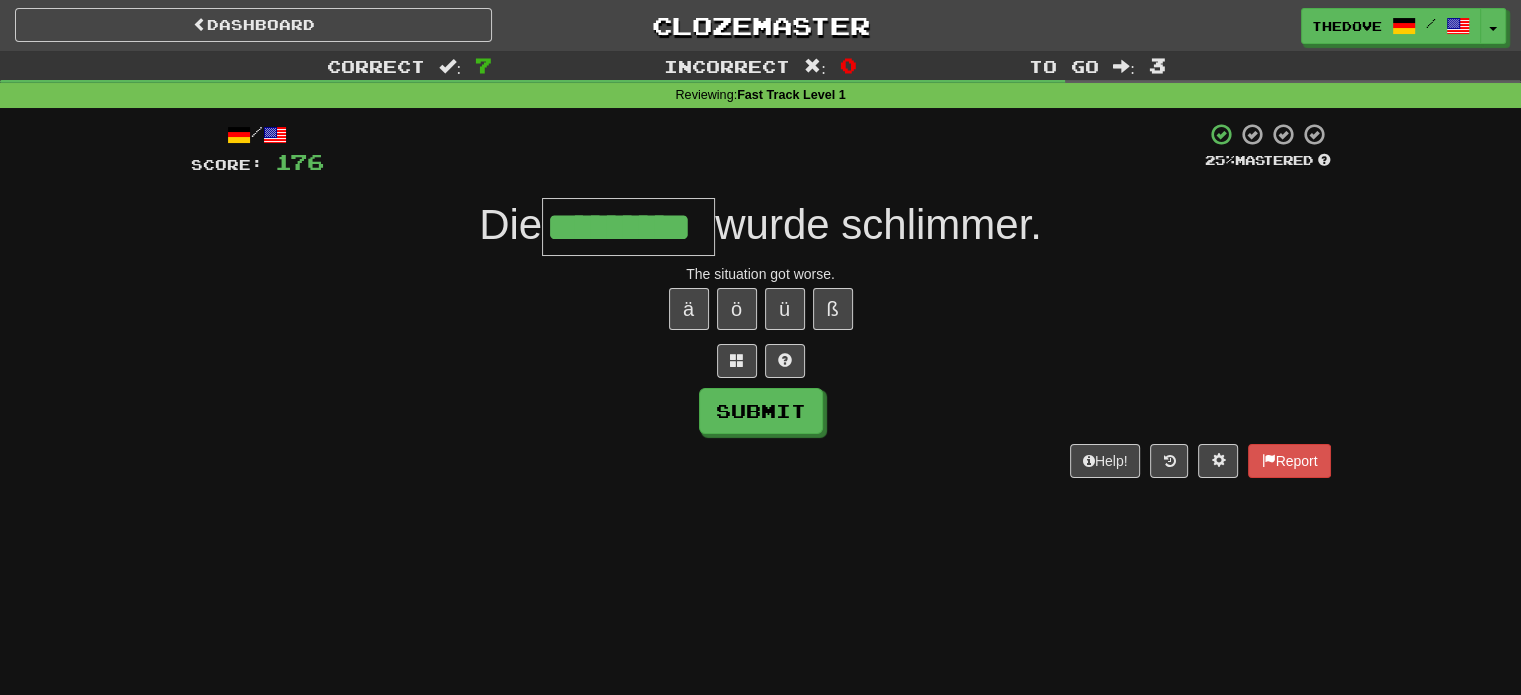 type on "*********" 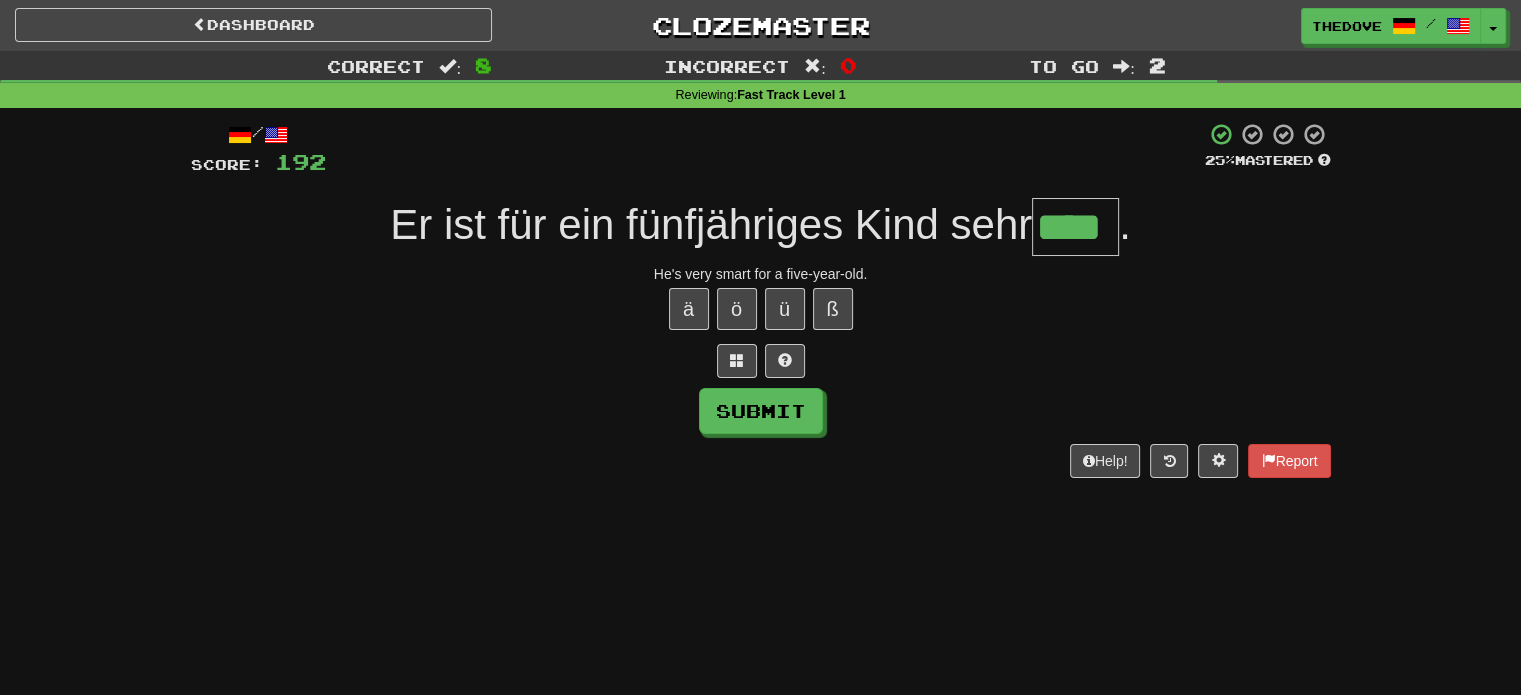 type on "****" 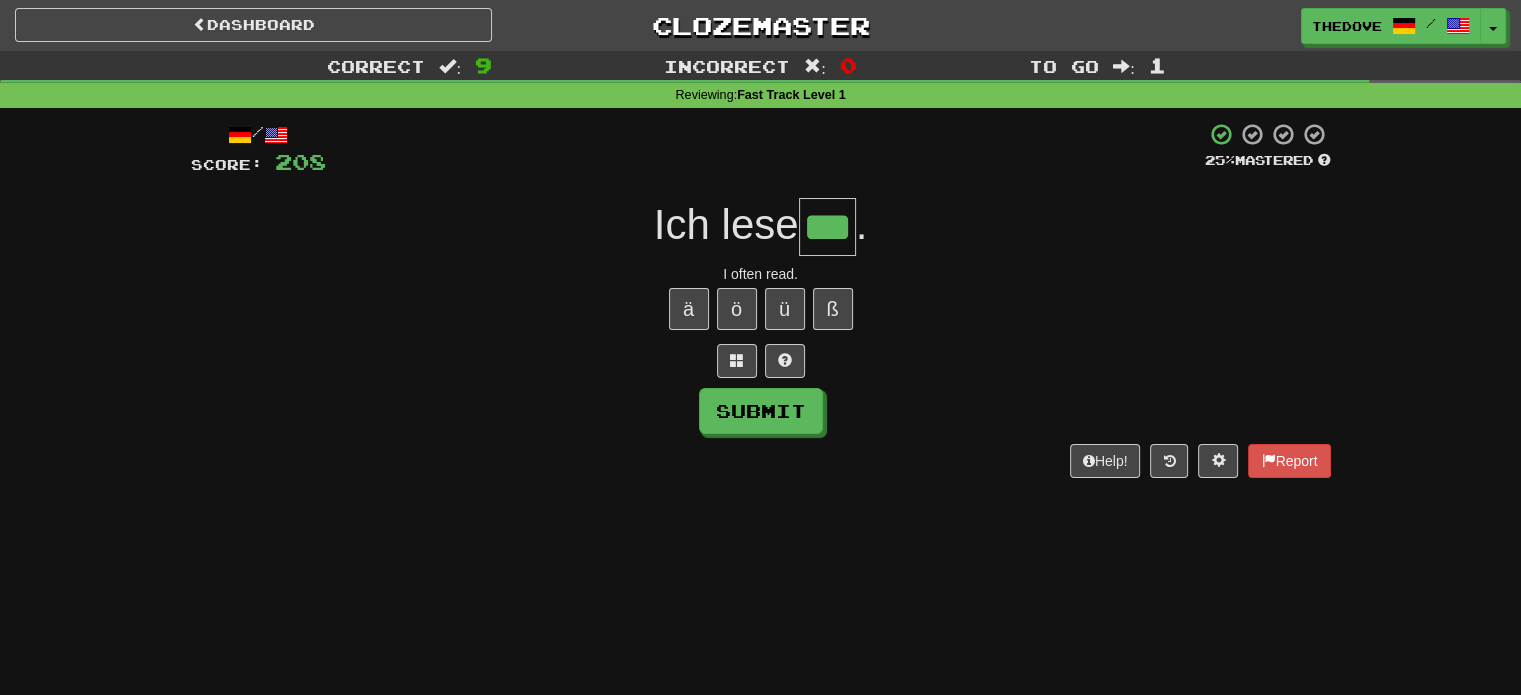 type on "***" 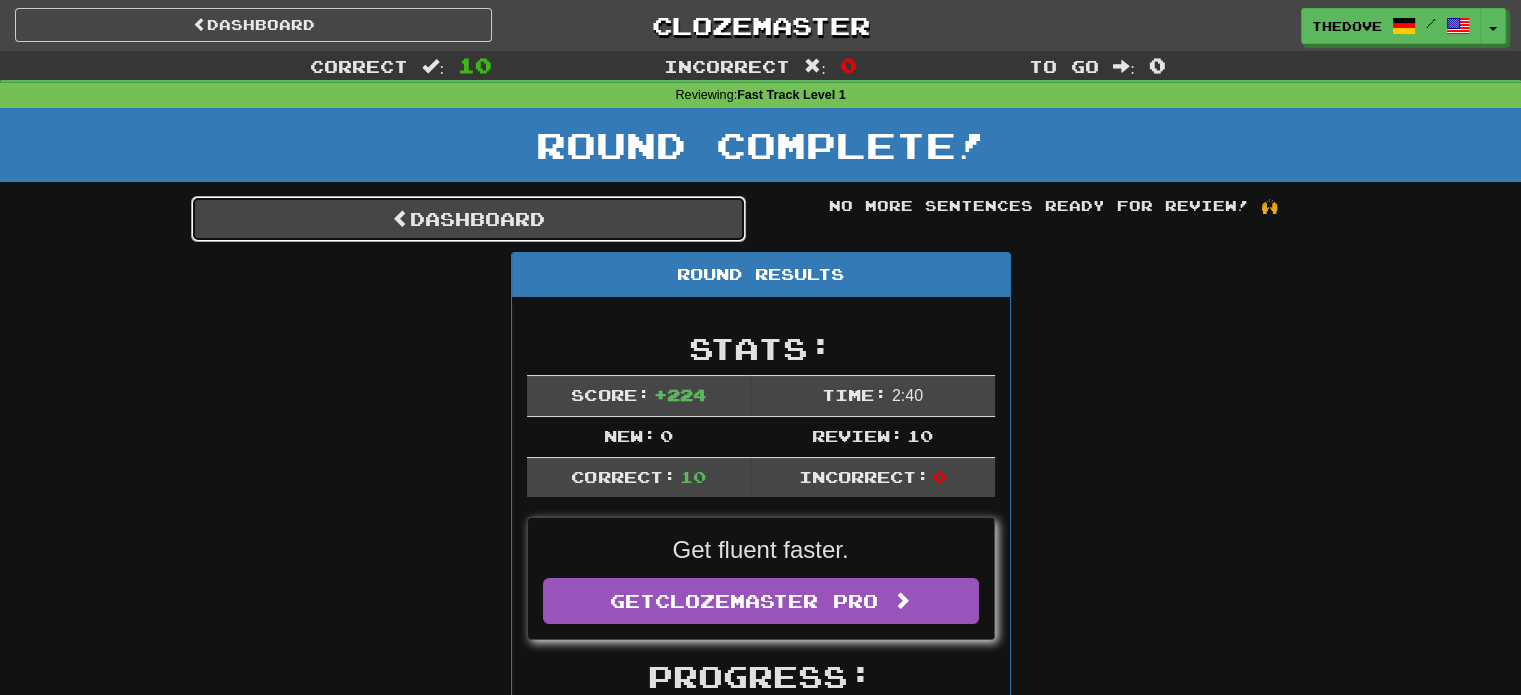 click on "Dashboard" at bounding box center [468, 219] 